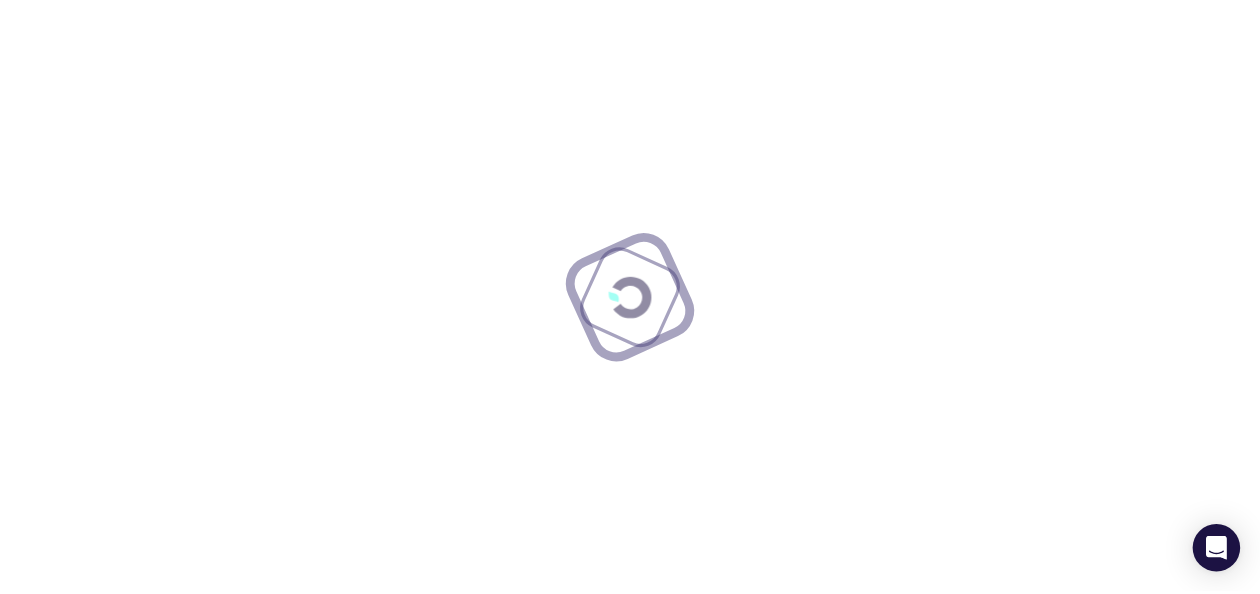 scroll, scrollTop: 0, scrollLeft: 0, axis: both 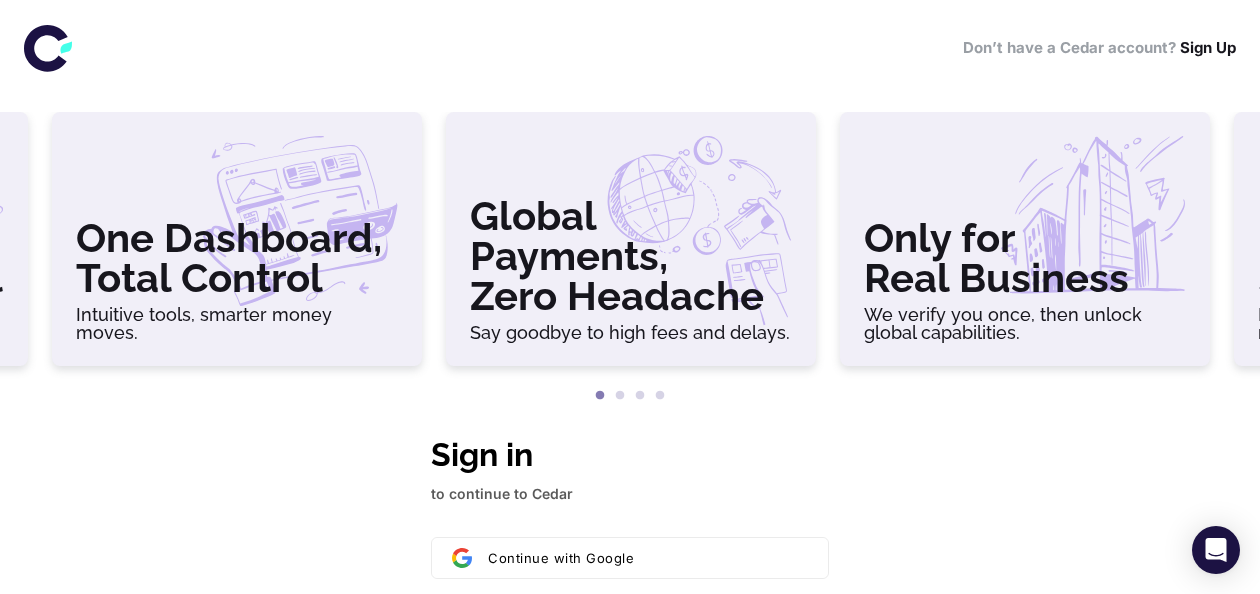 type on "**********" 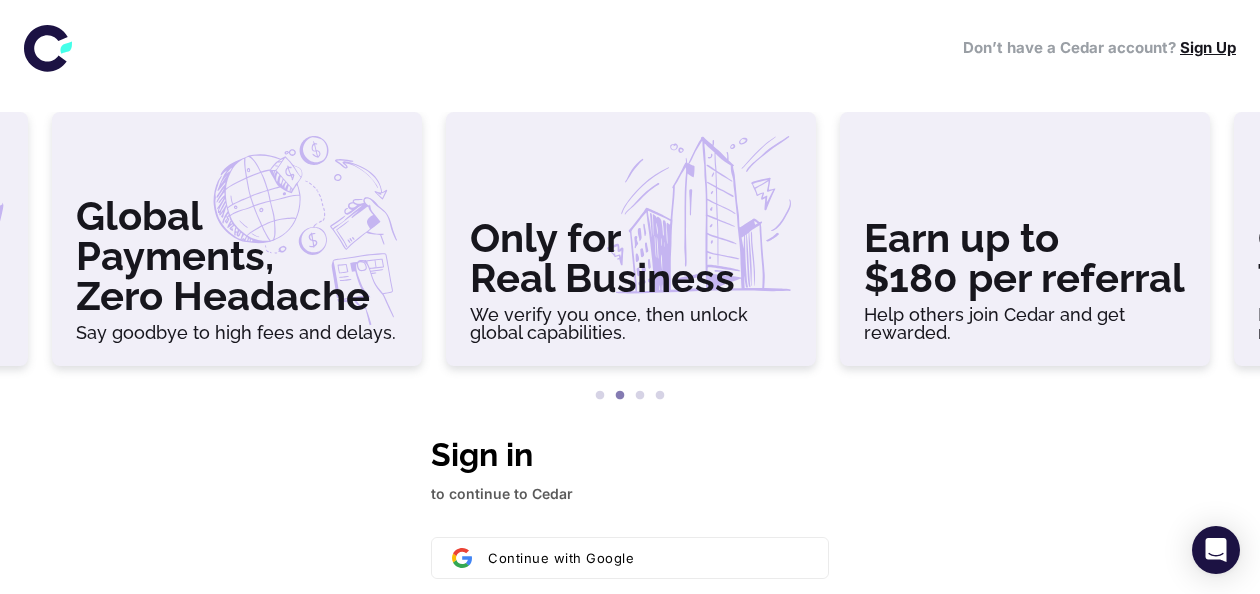 click on "Sign Up" at bounding box center (1208, 47) 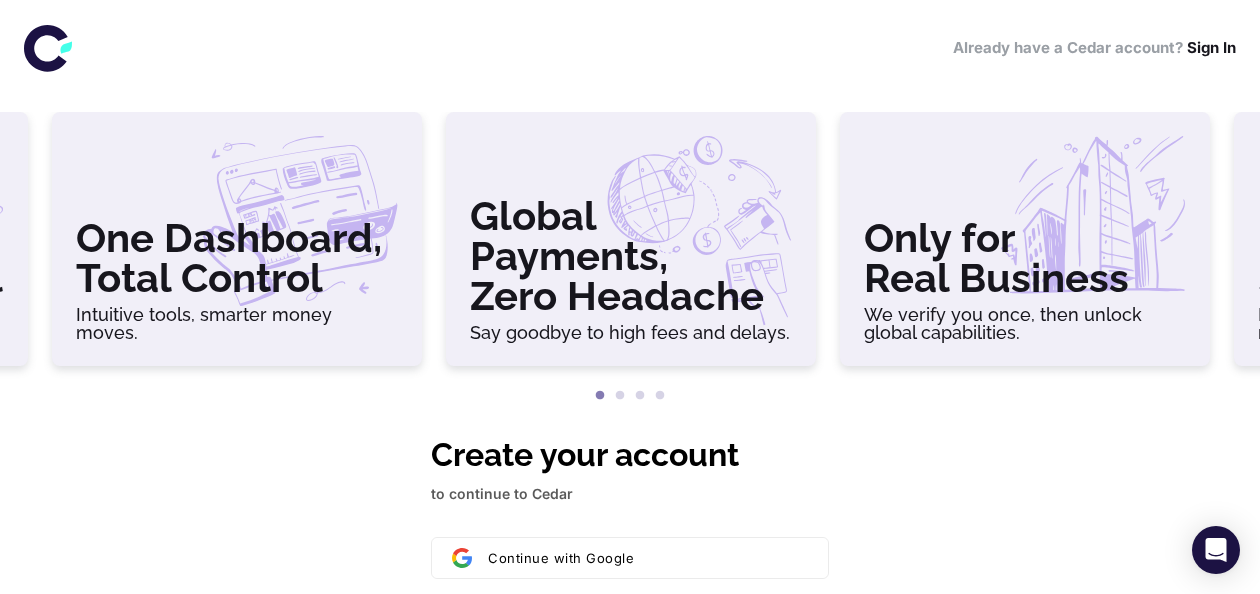 type on "**********" 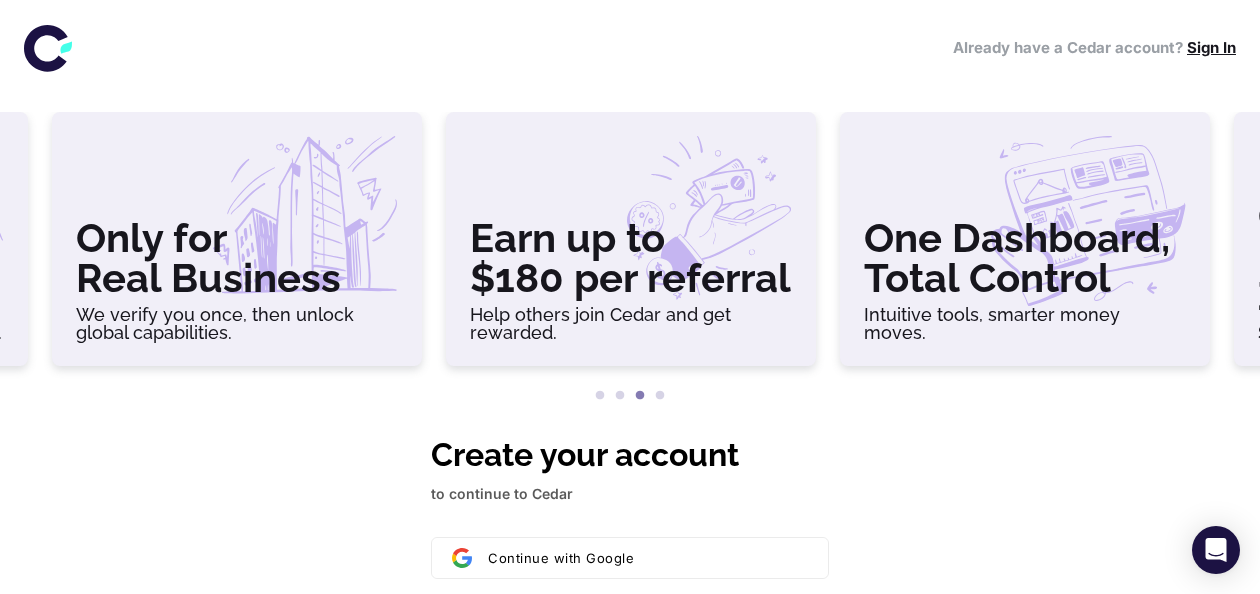 click on "Sign In" at bounding box center [1211, 47] 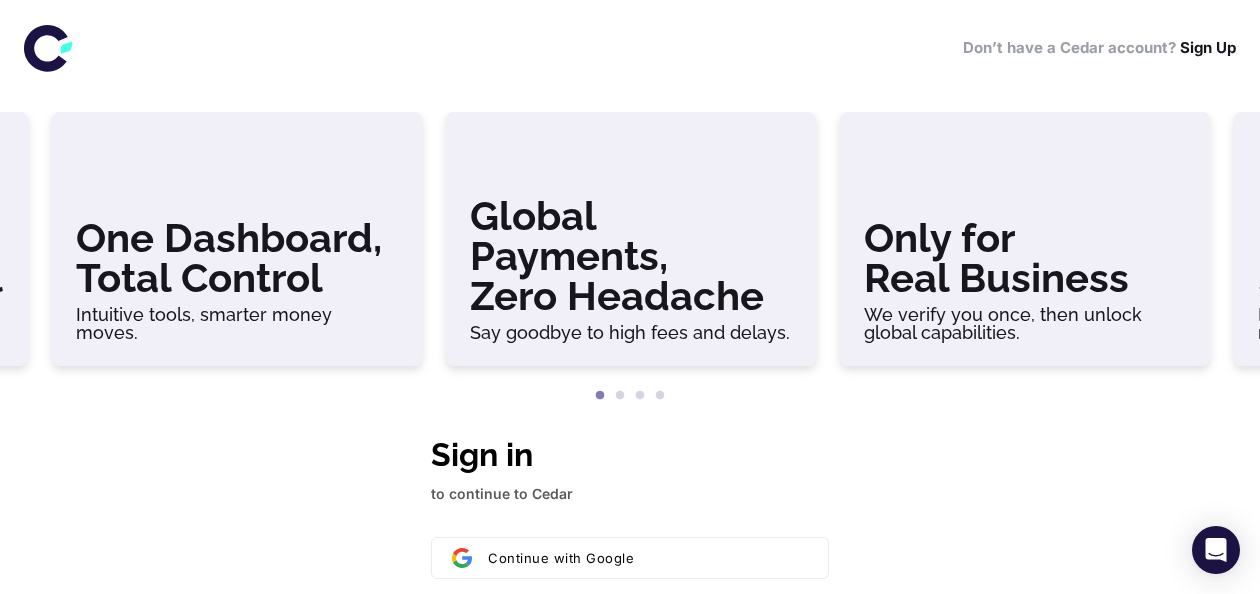 type on "**********" 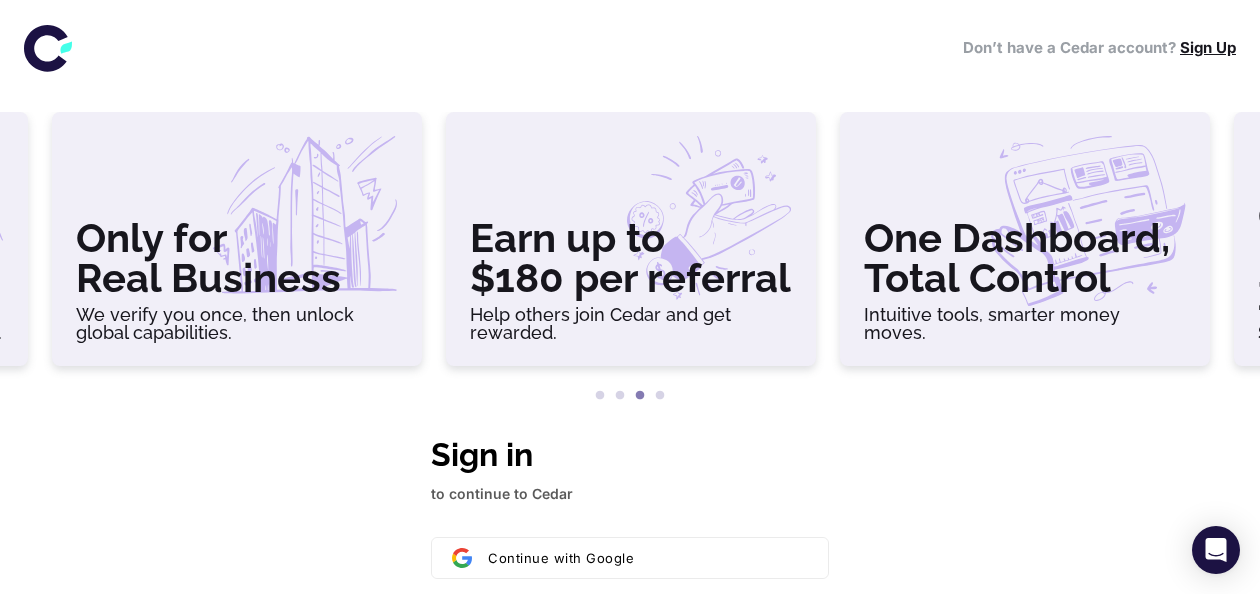 click on "Sign Up" at bounding box center (1208, 47) 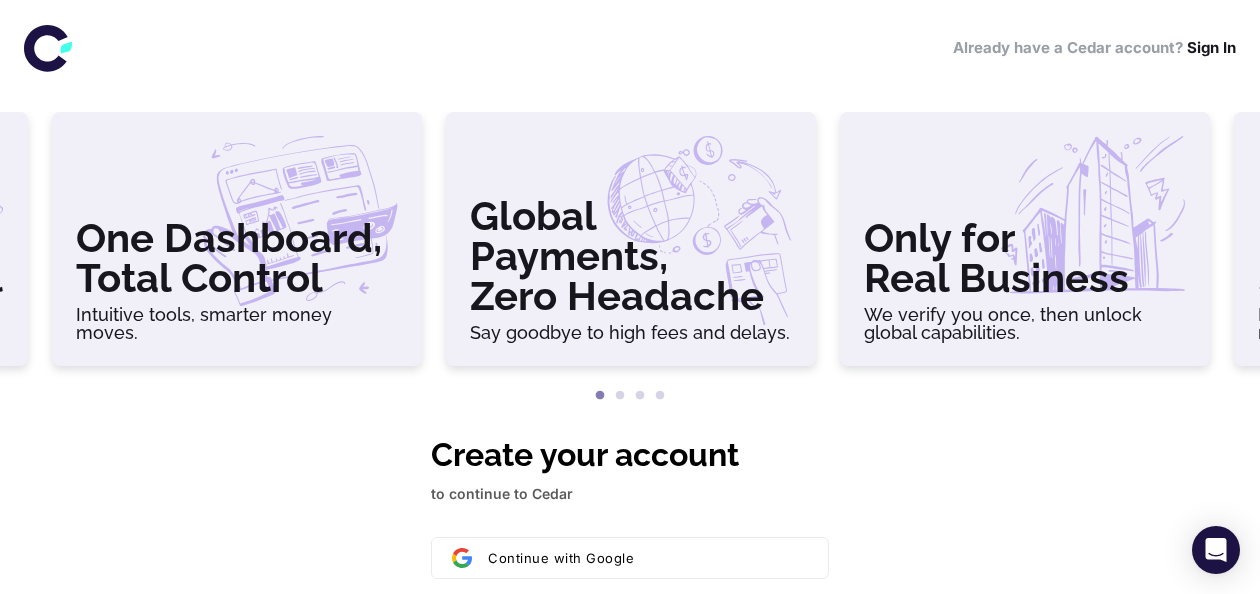 type on "**********" 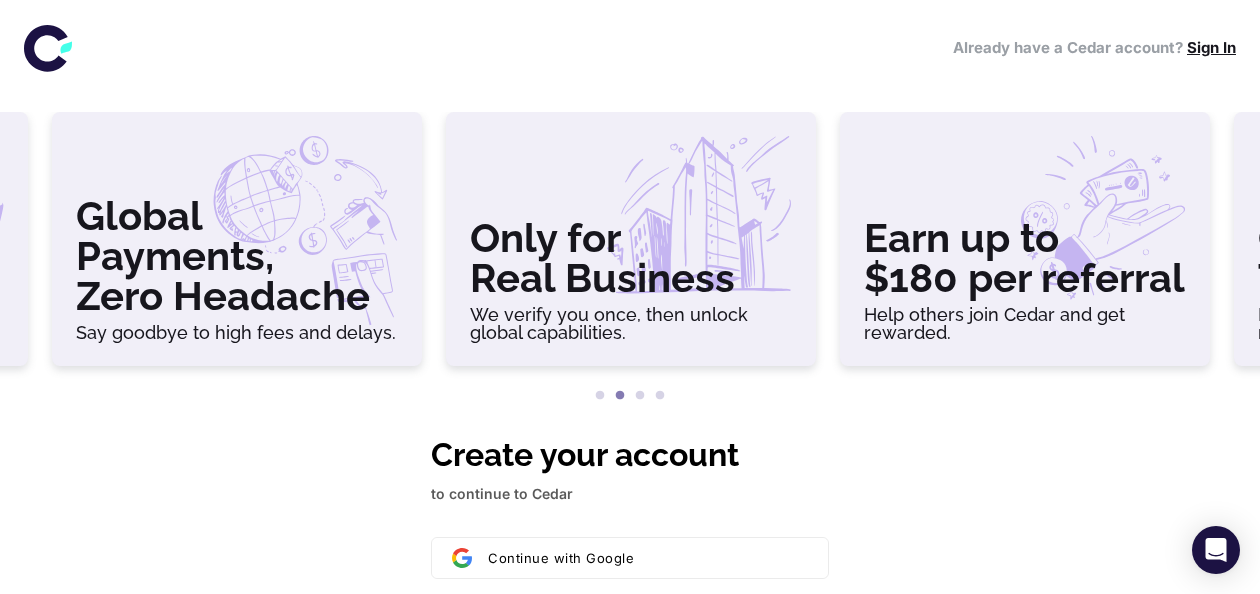 click on "Sign In" at bounding box center [1211, 47] 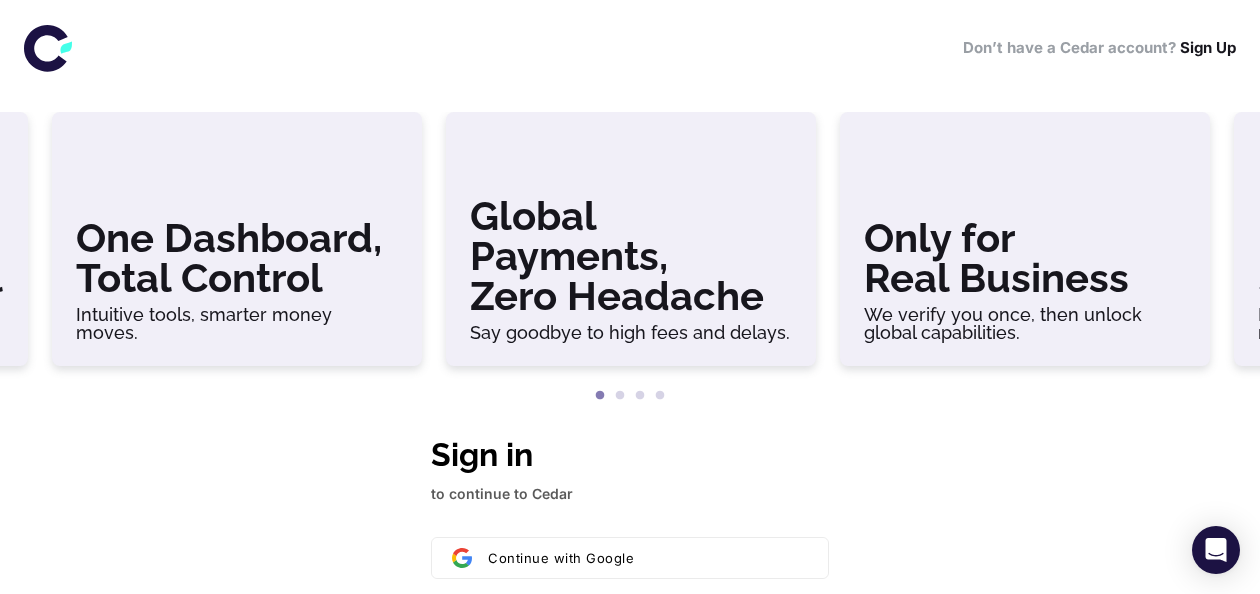 type on "**********" 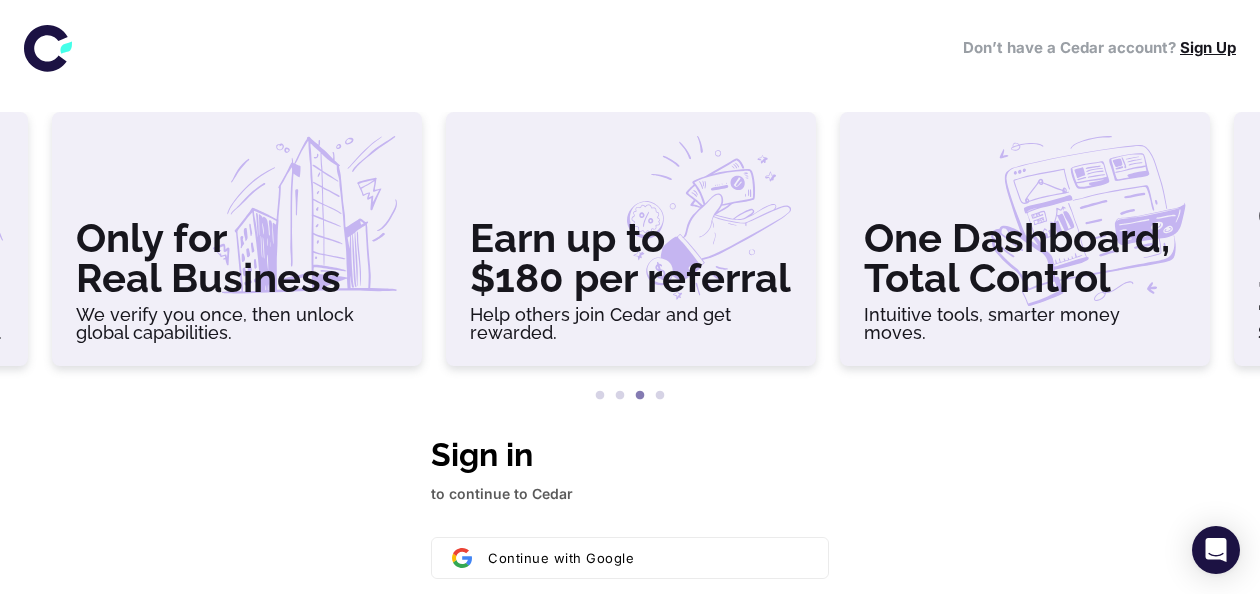 click on "Sign Up" at bounding box center [1208, 47] 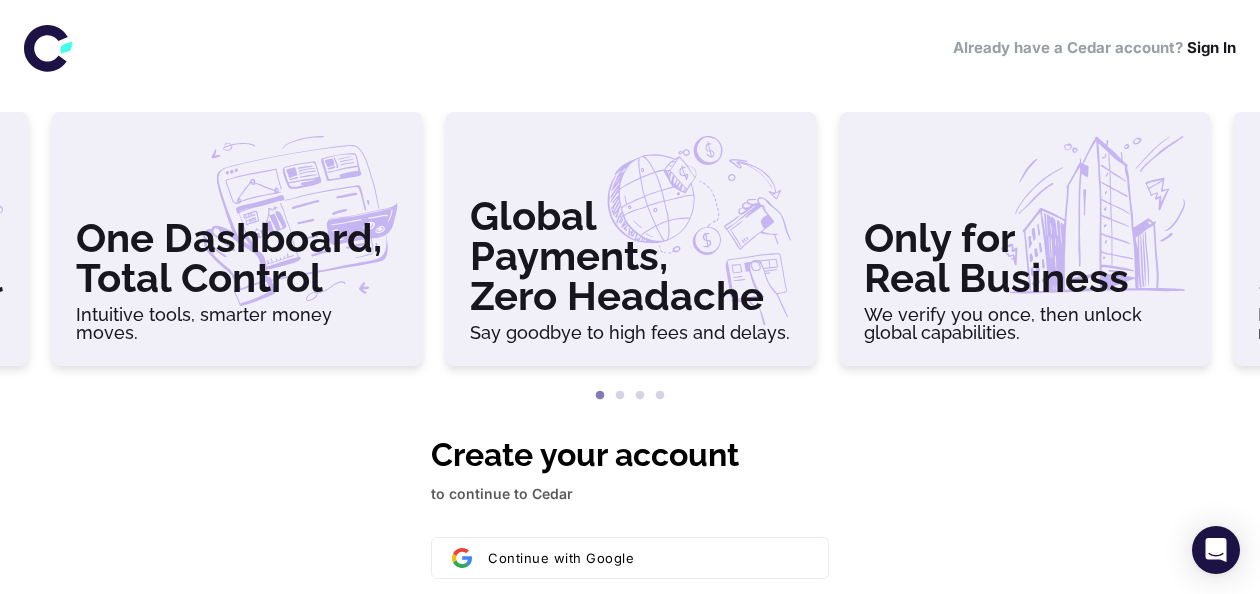 type on "**********" 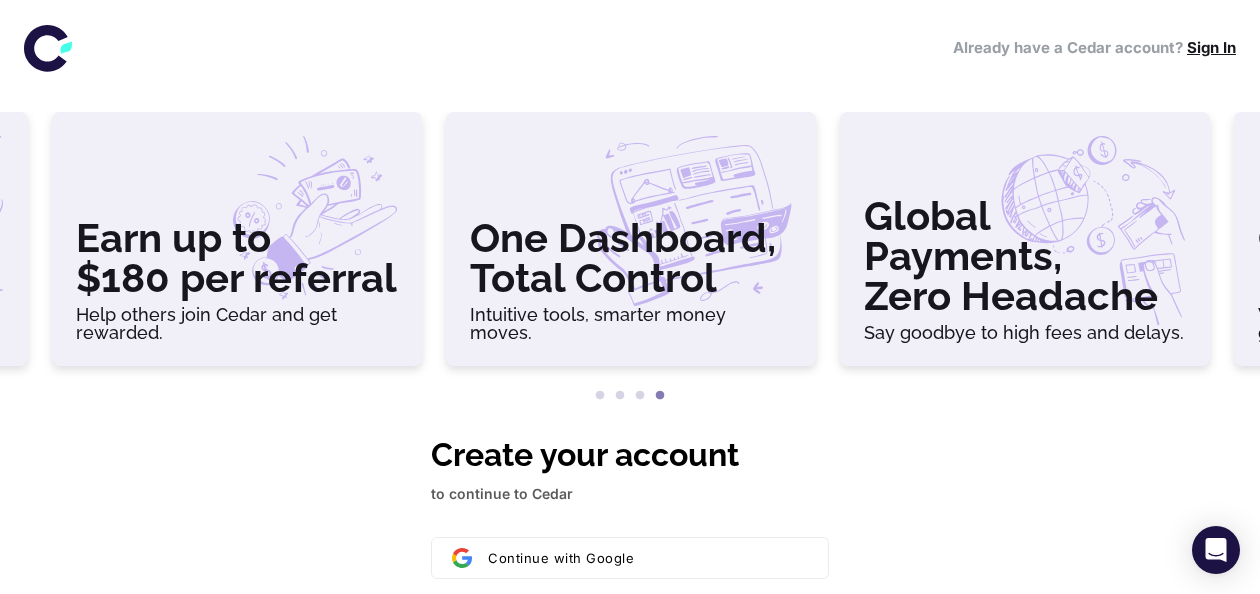 click on "Sign In" at bounding box center [1211, 47] 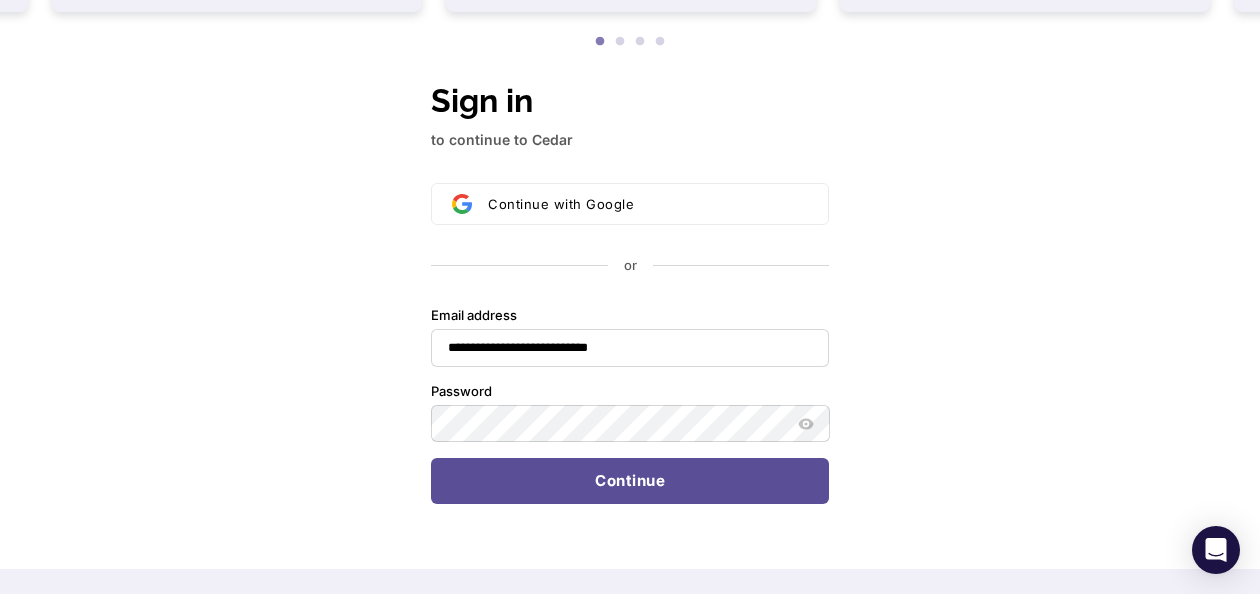 scroll, scrollTop: 338, scrollLeft: 0, axis: vertical 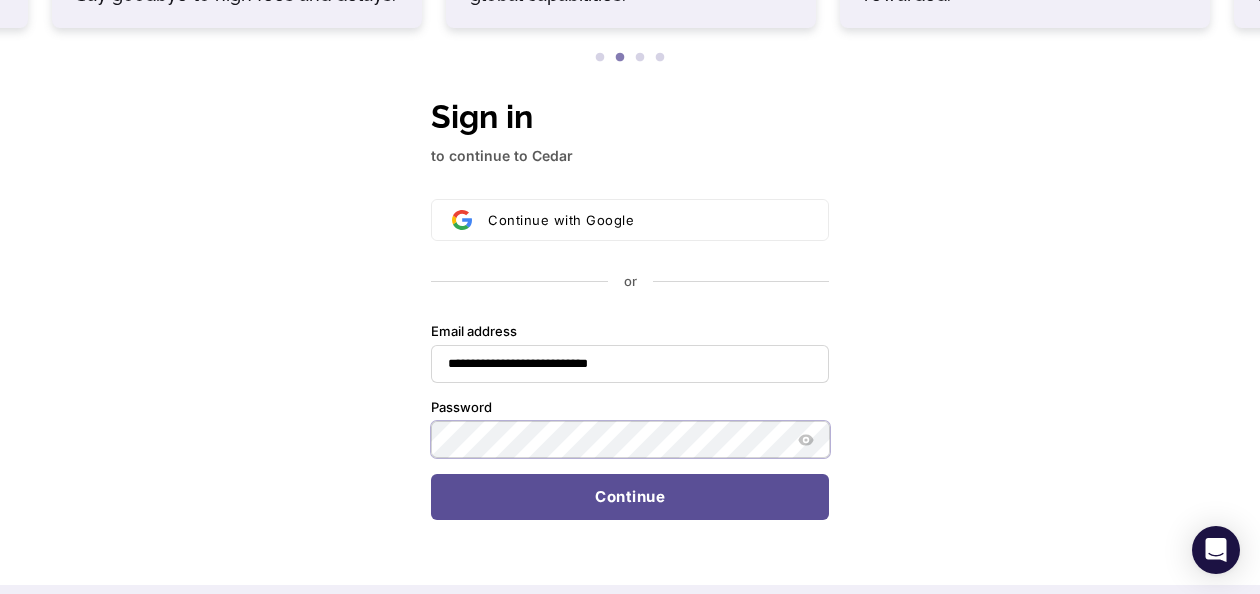 click on "**********" at bounding box center (630, 338) 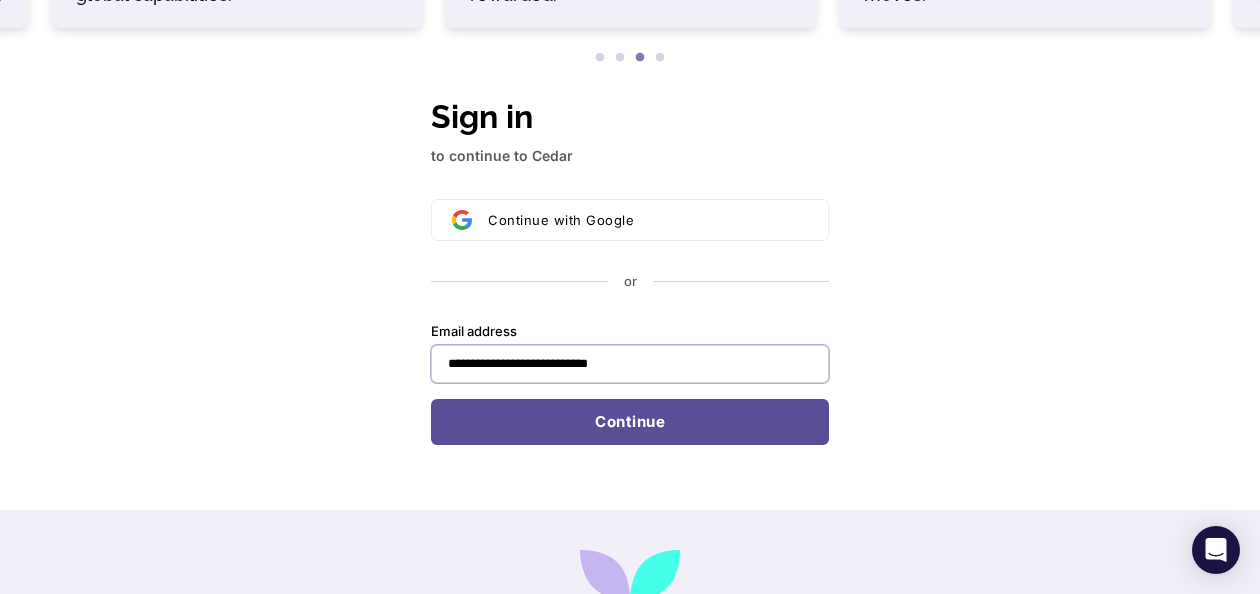 type on "**********" 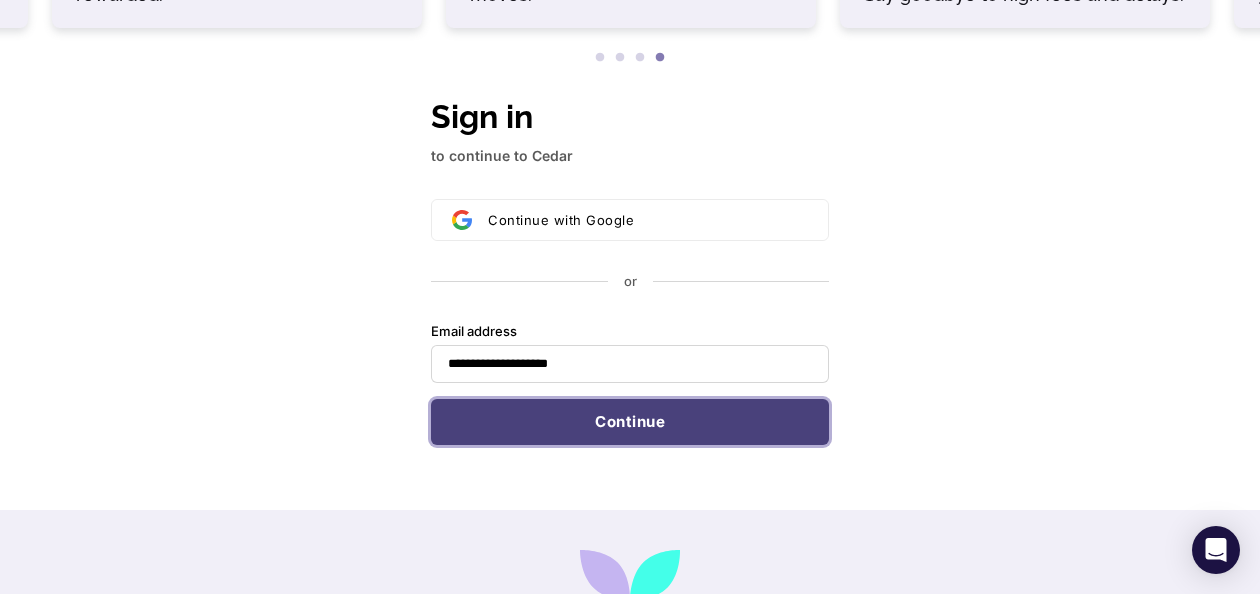 click on "Continue" at bounding box center (630, 422) 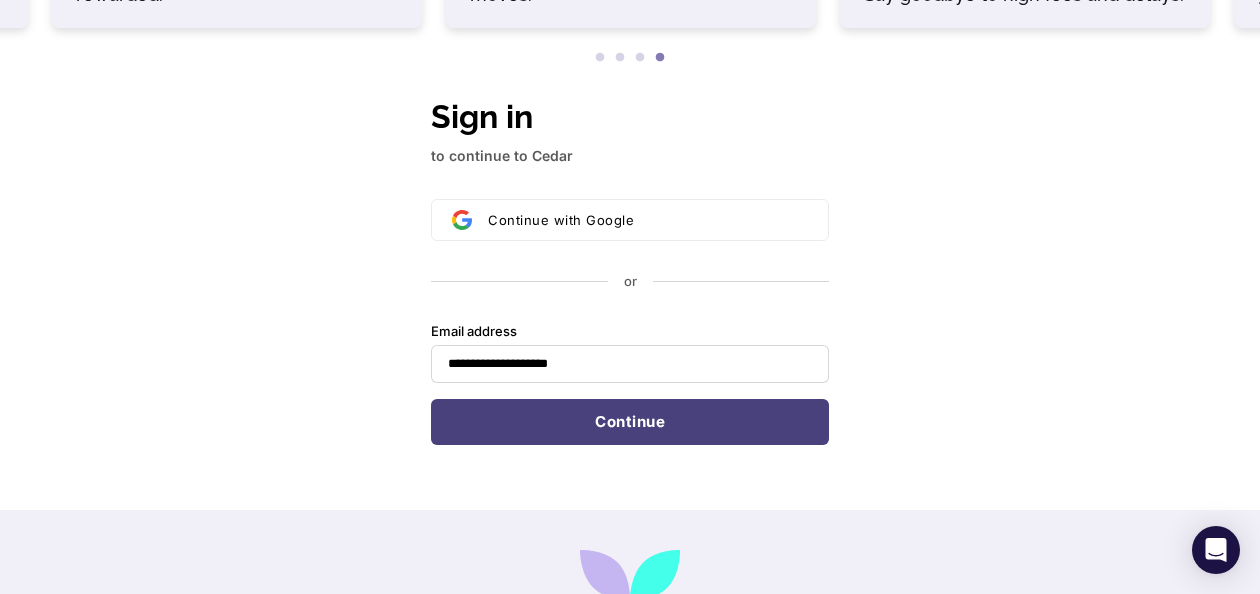 type on "**********" 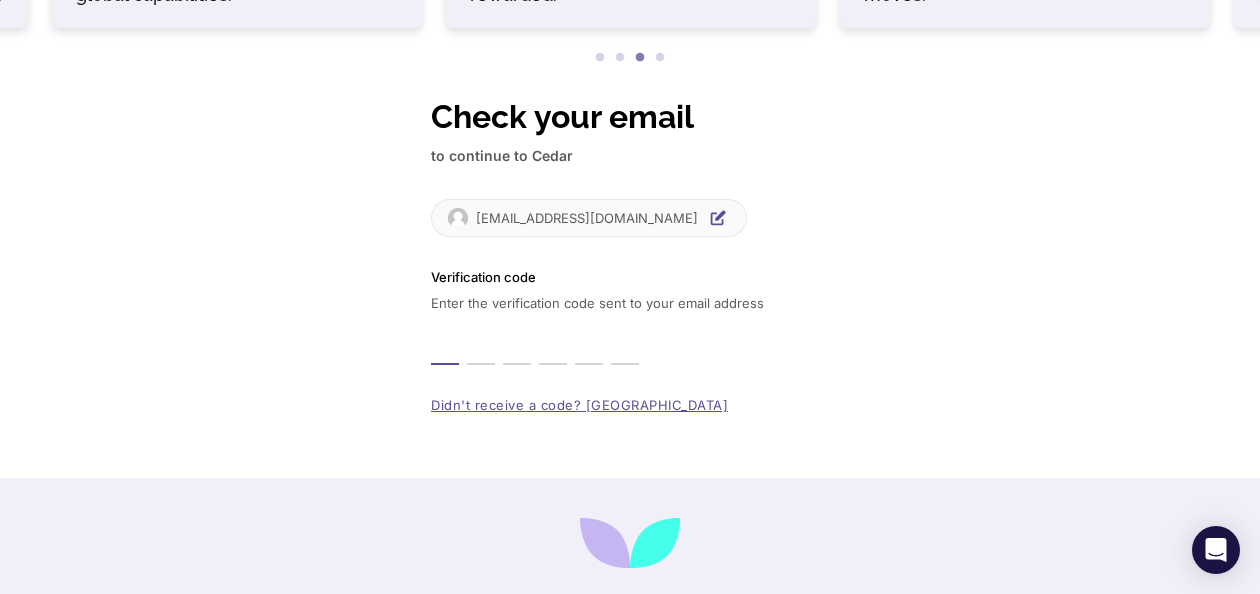 type on "*" 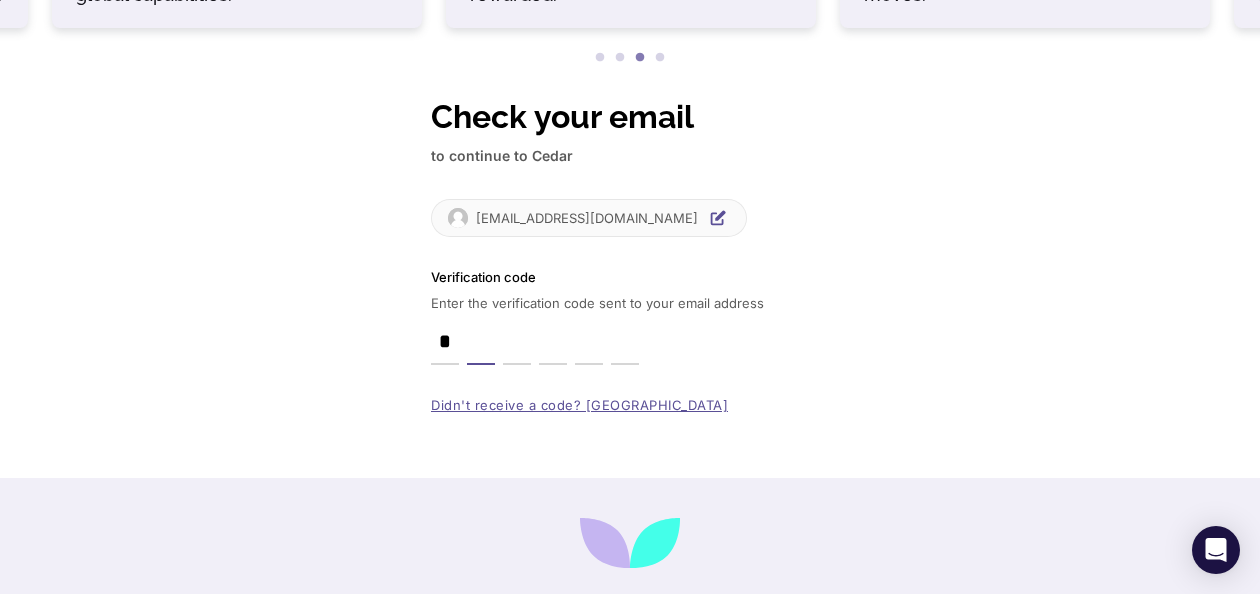 type on "*" 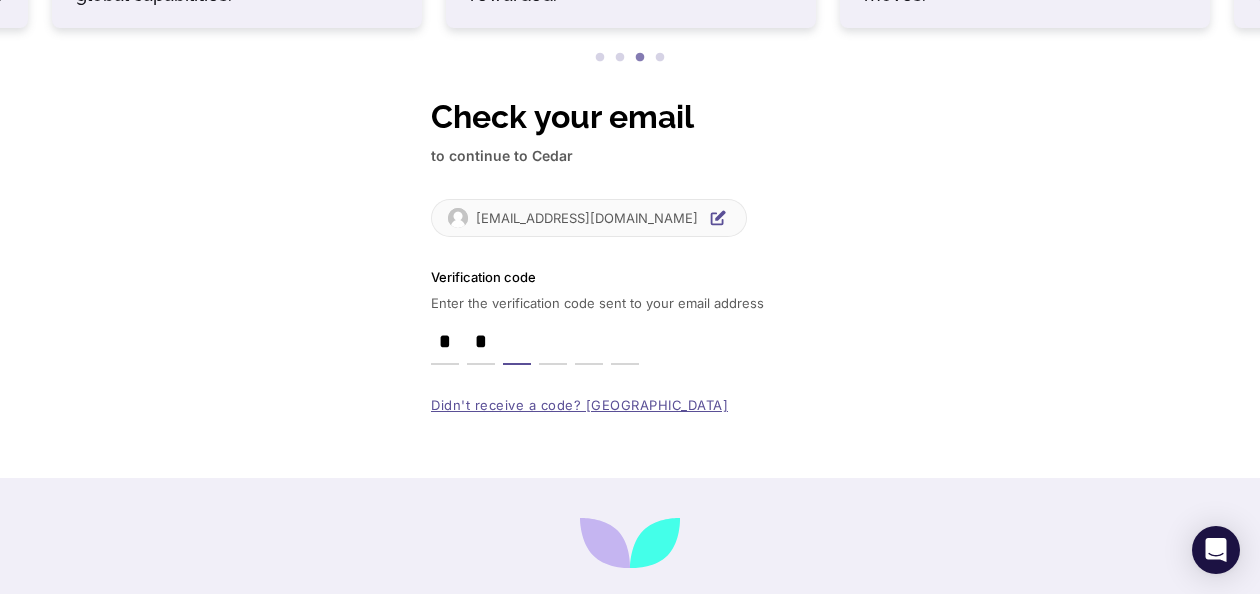 type on "*" 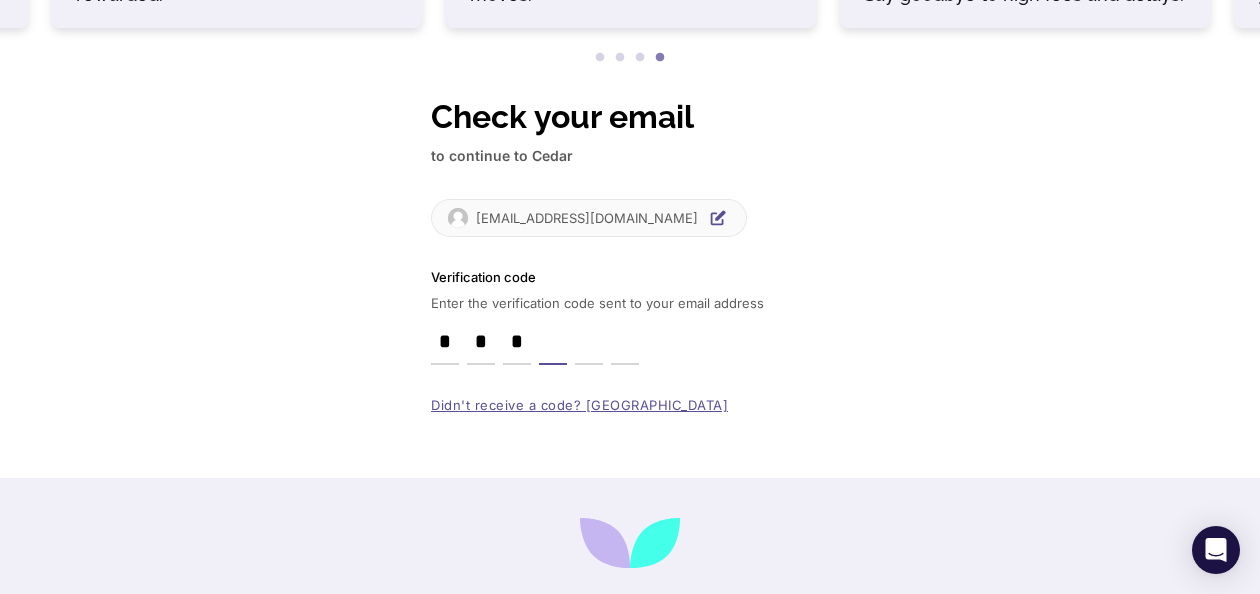 type on "*" 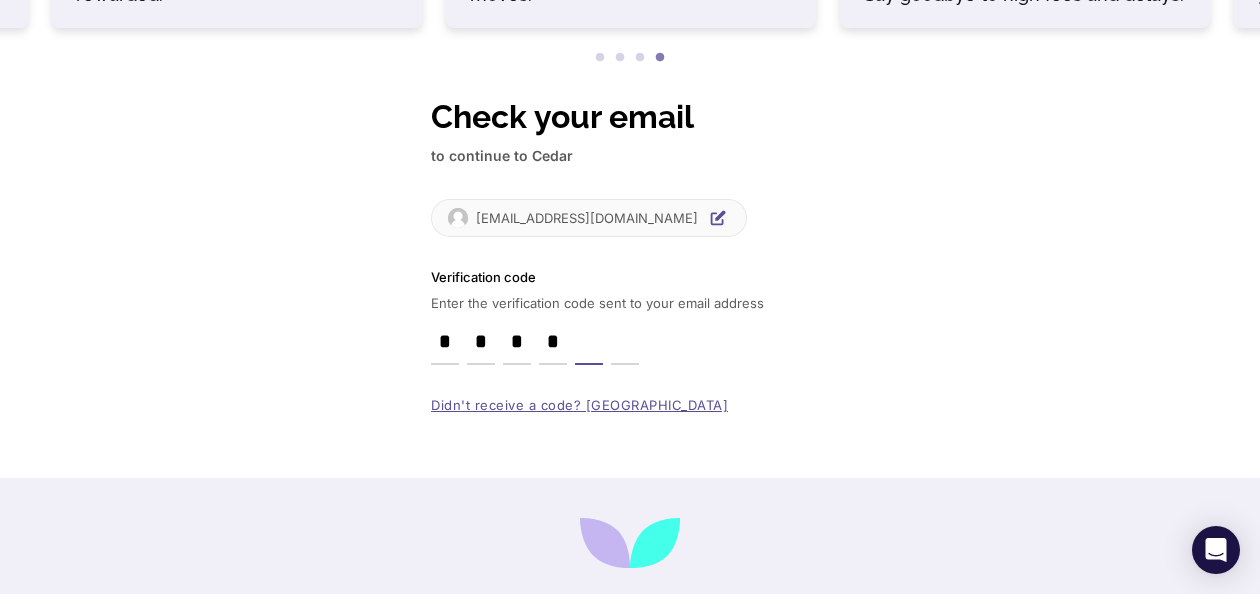 type on "*" 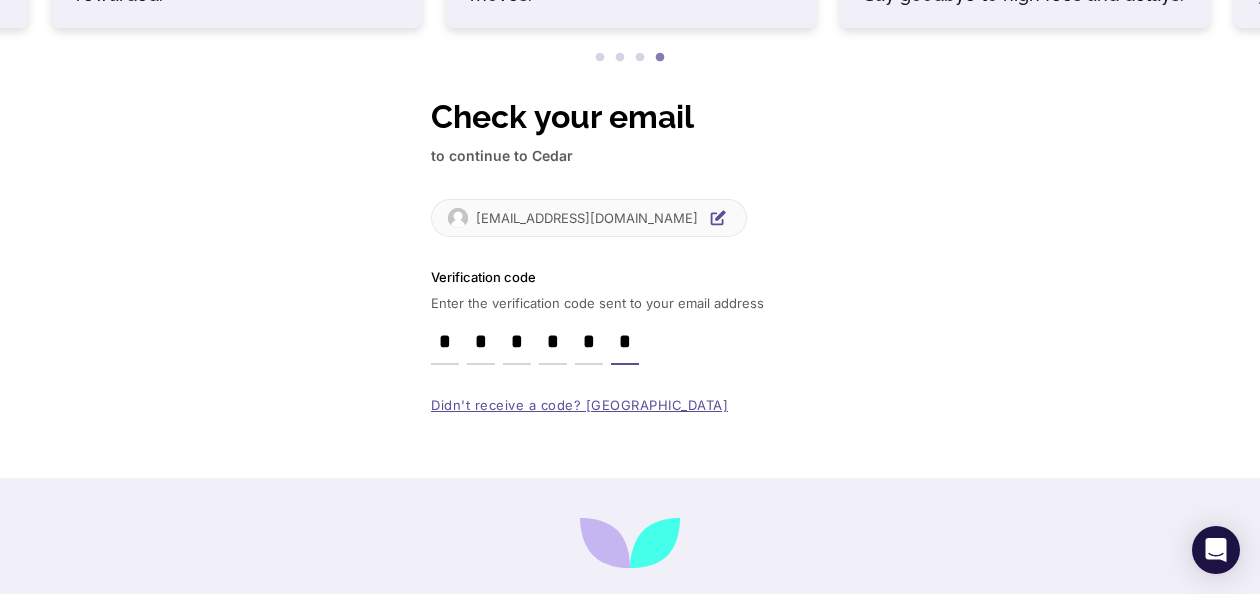 type on "*" 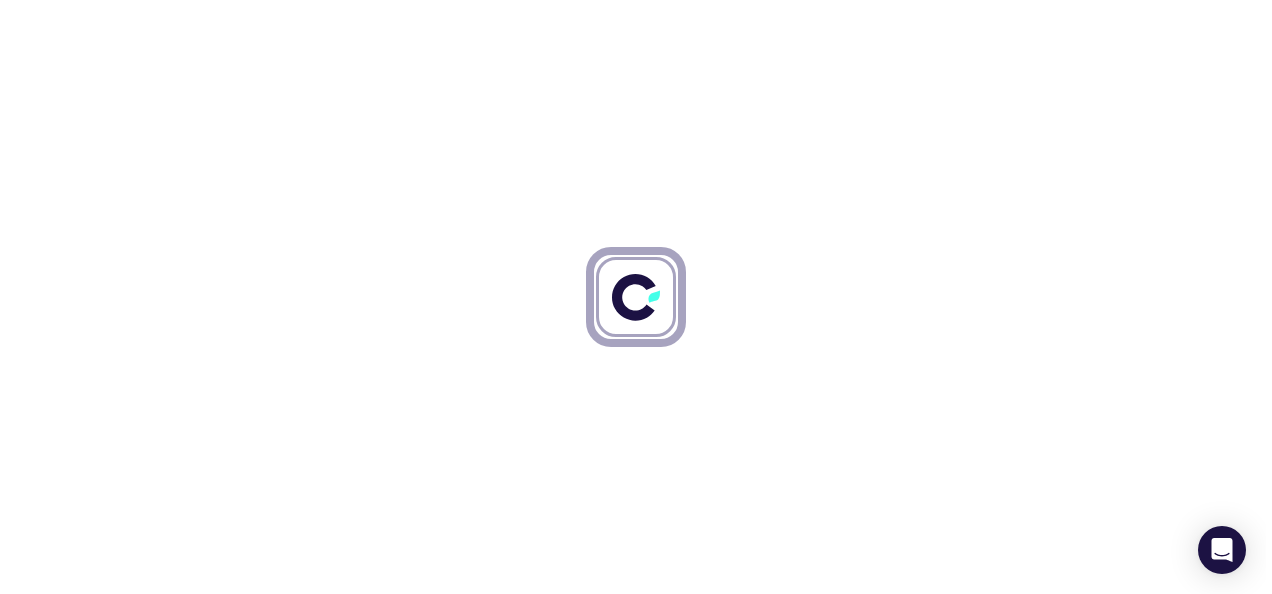 scroll, scrollTop: 0, scrollLeft: 0, axis: both 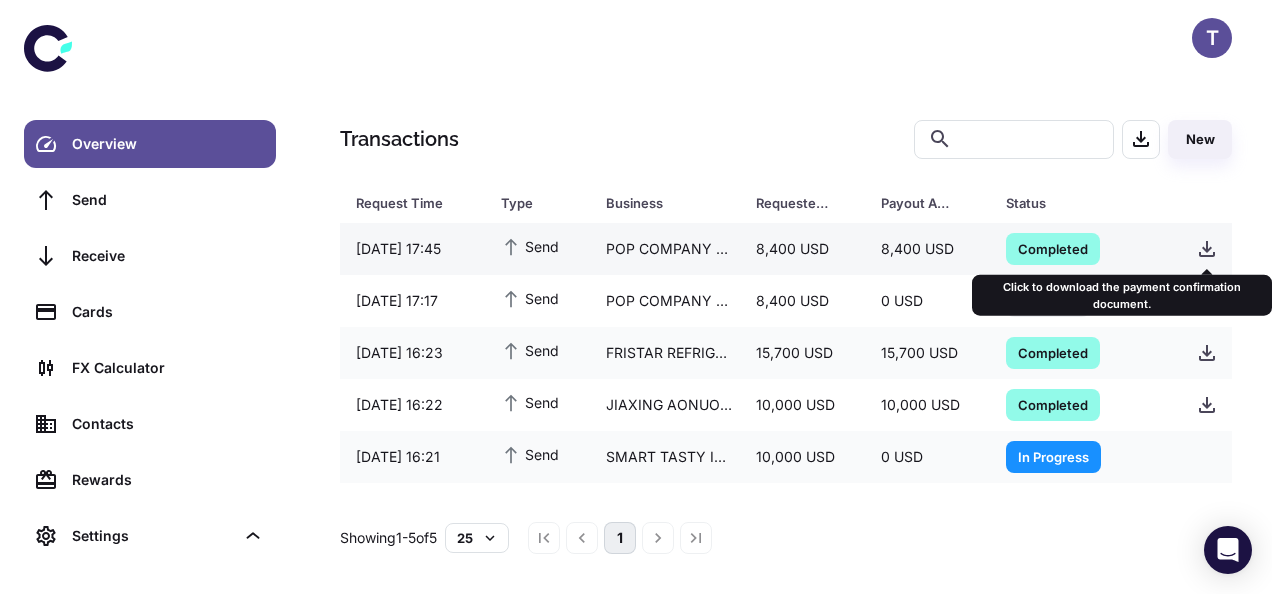 click 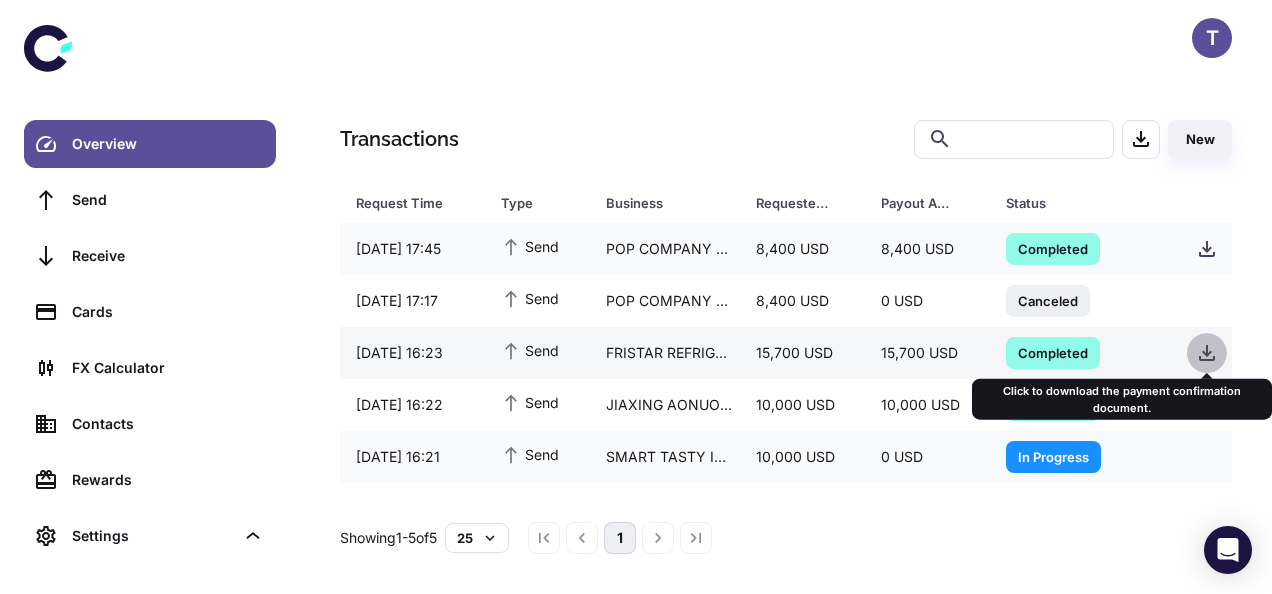 click 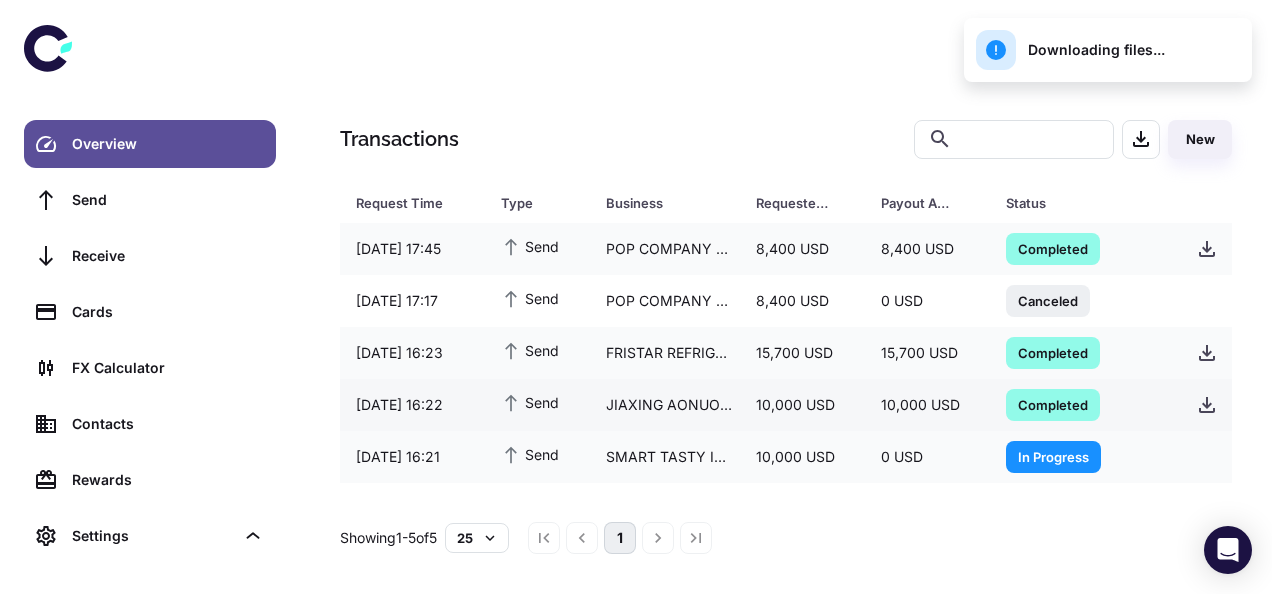click at bounding box center [1207, 405] 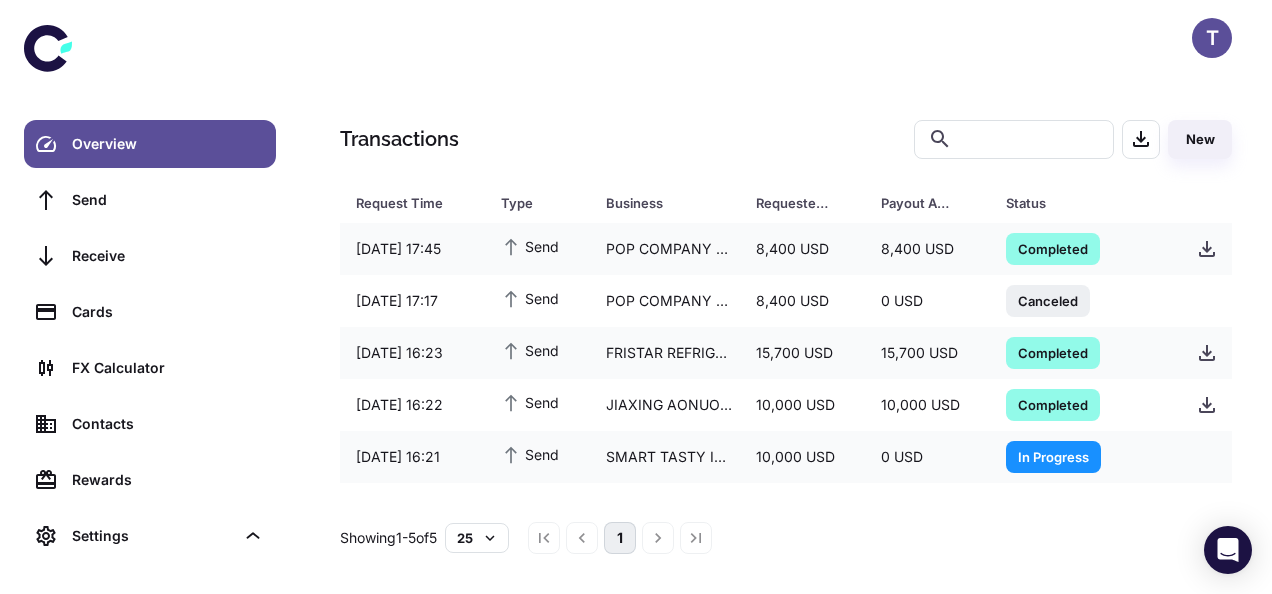 drag, startPoint x: 1271, startPoint y: 214, endPoint x: 1273, endPoint y: 341, distance: 127.01575 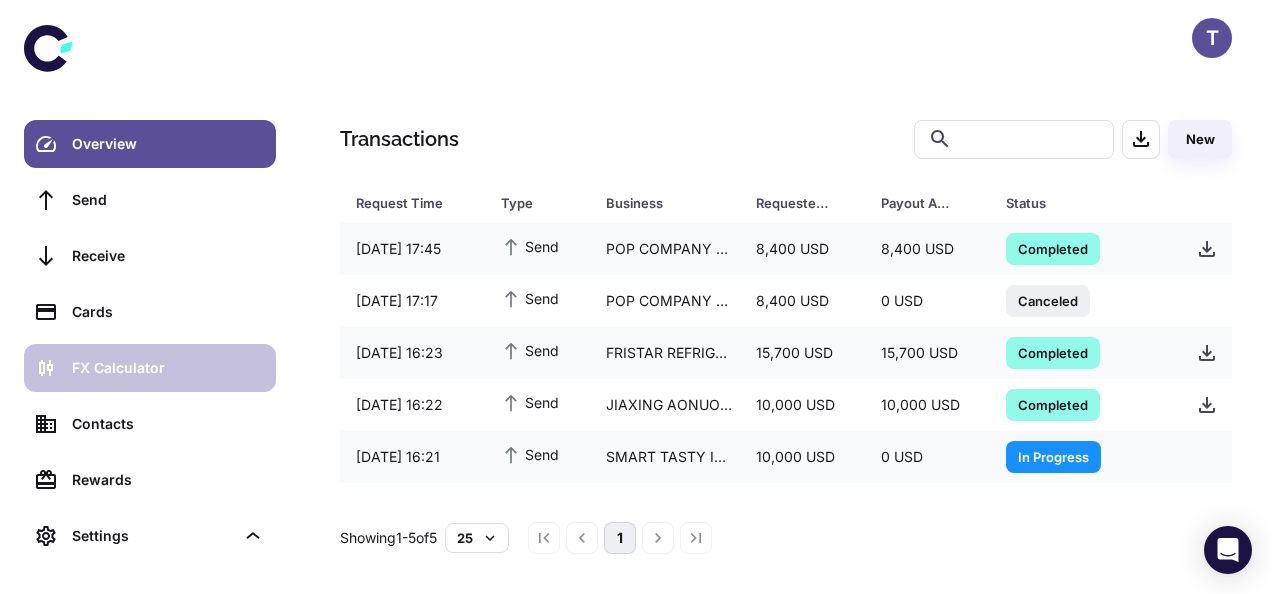 click on "FX Calculator" at bounding box center (168, 368) 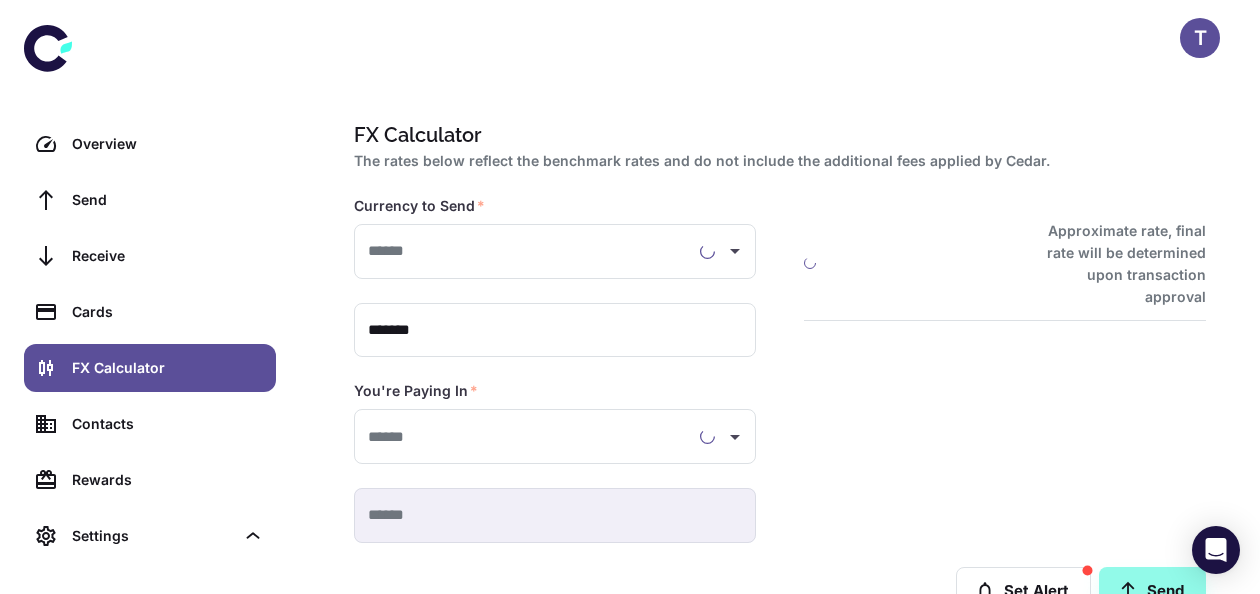type on "**********" 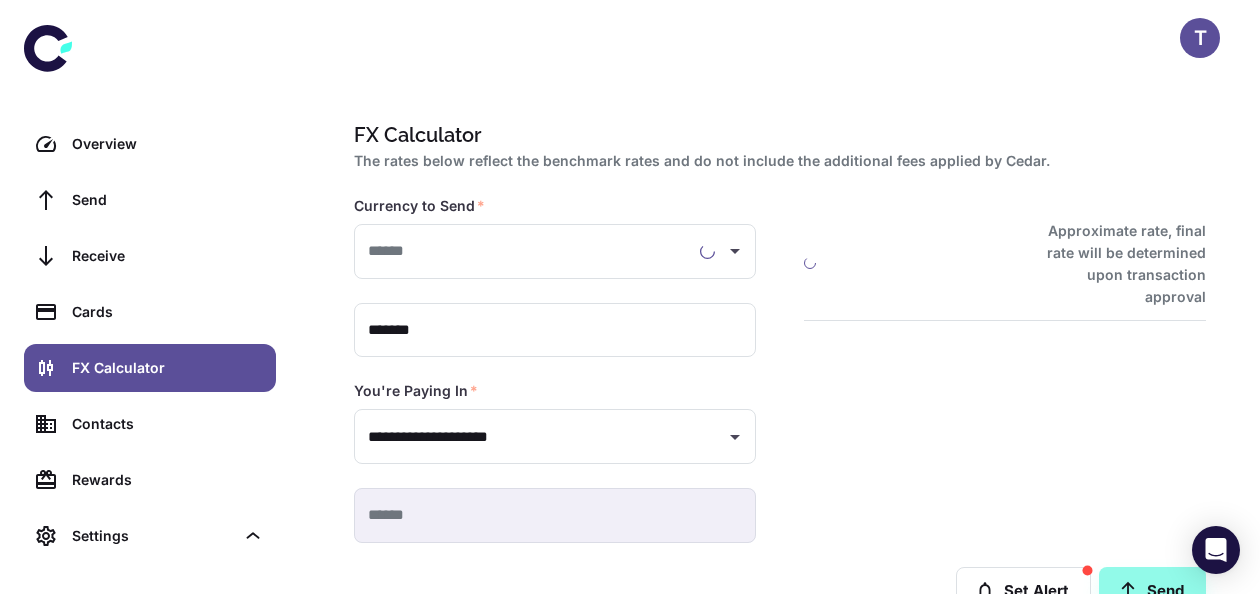 type on "**********" 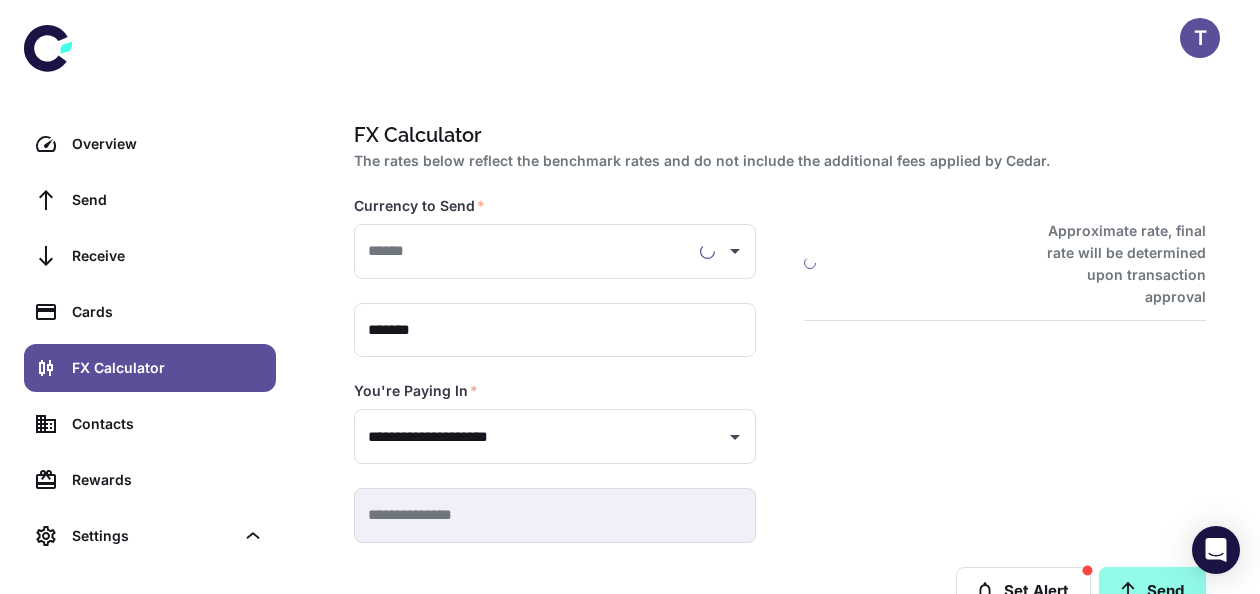 type on "**********" 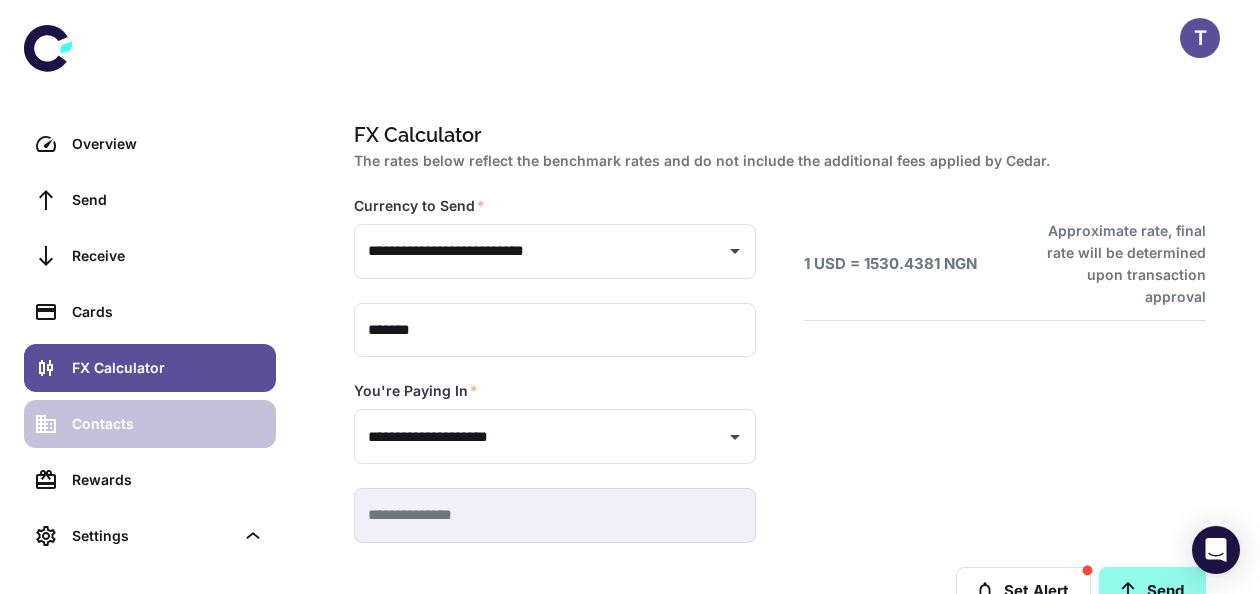 click on "Contacts" at bounding box center [168, 424] 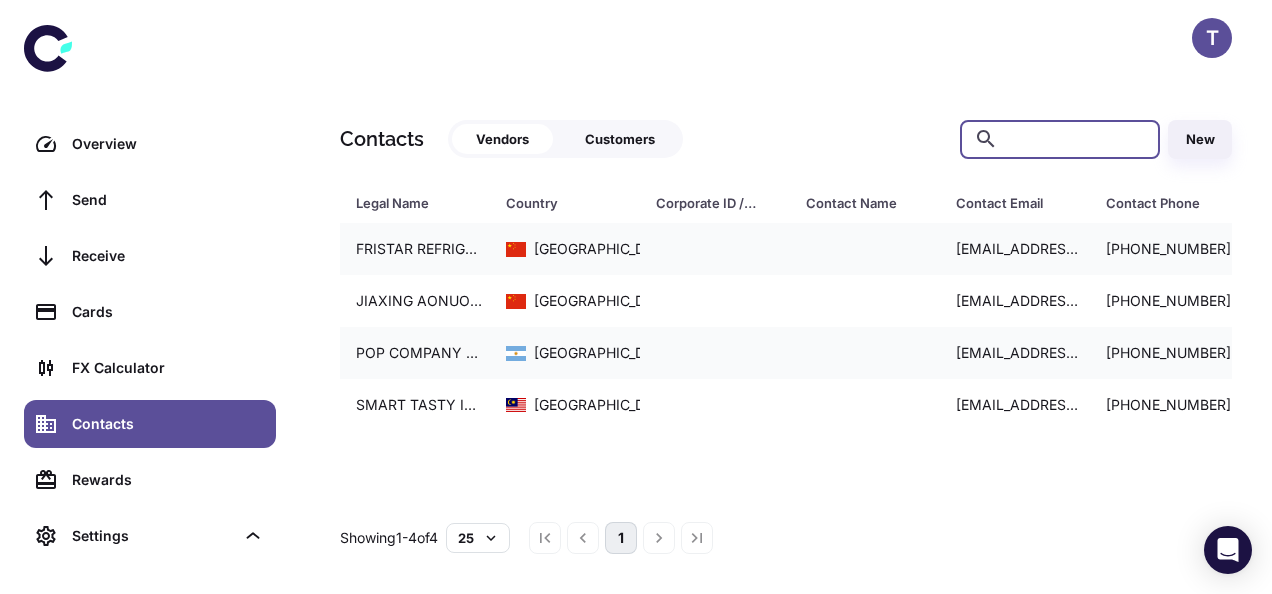 click at bounding box center (1076, 139) 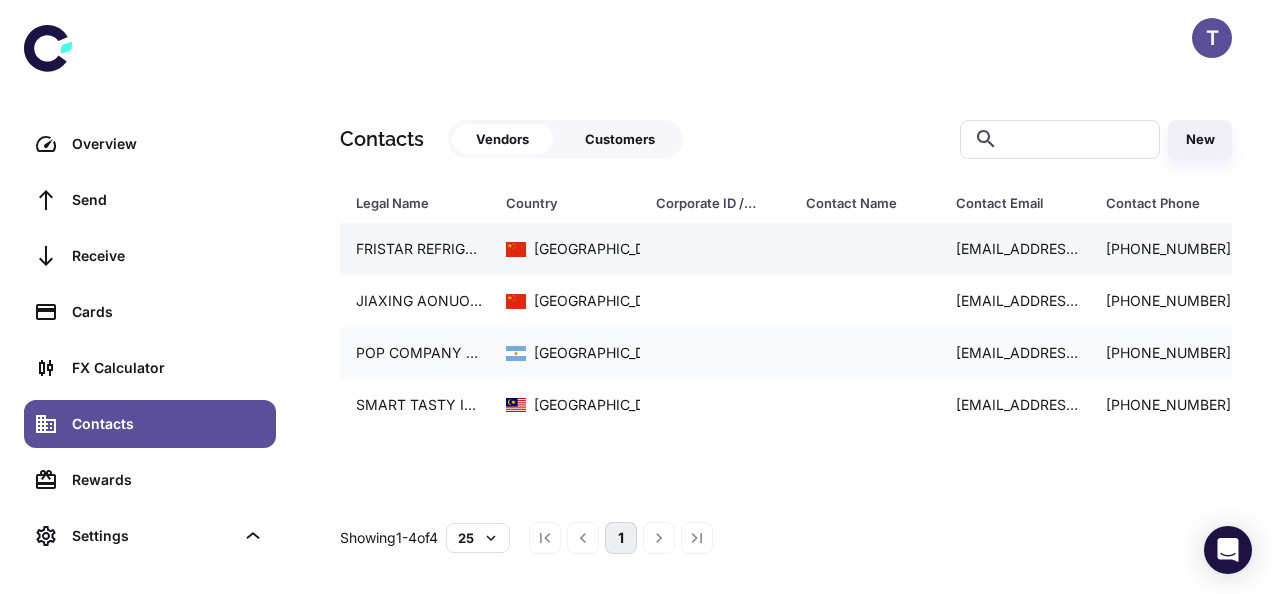 click at bounding box center (715, 249) 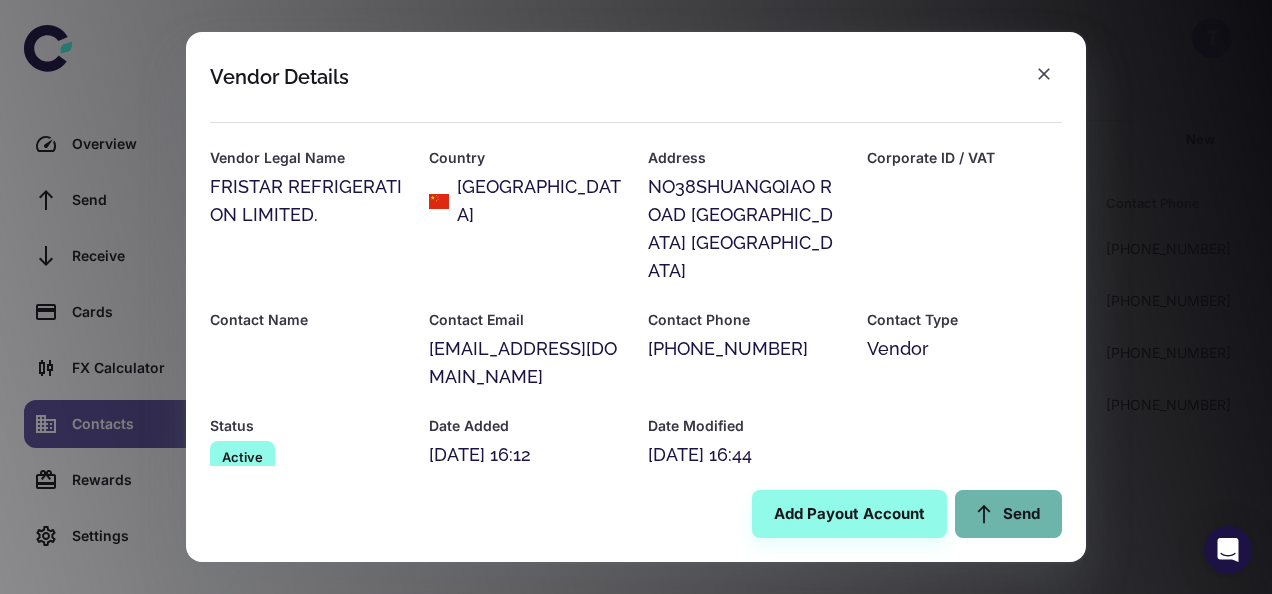 click on "Send" at bounding box center [1008, 514] 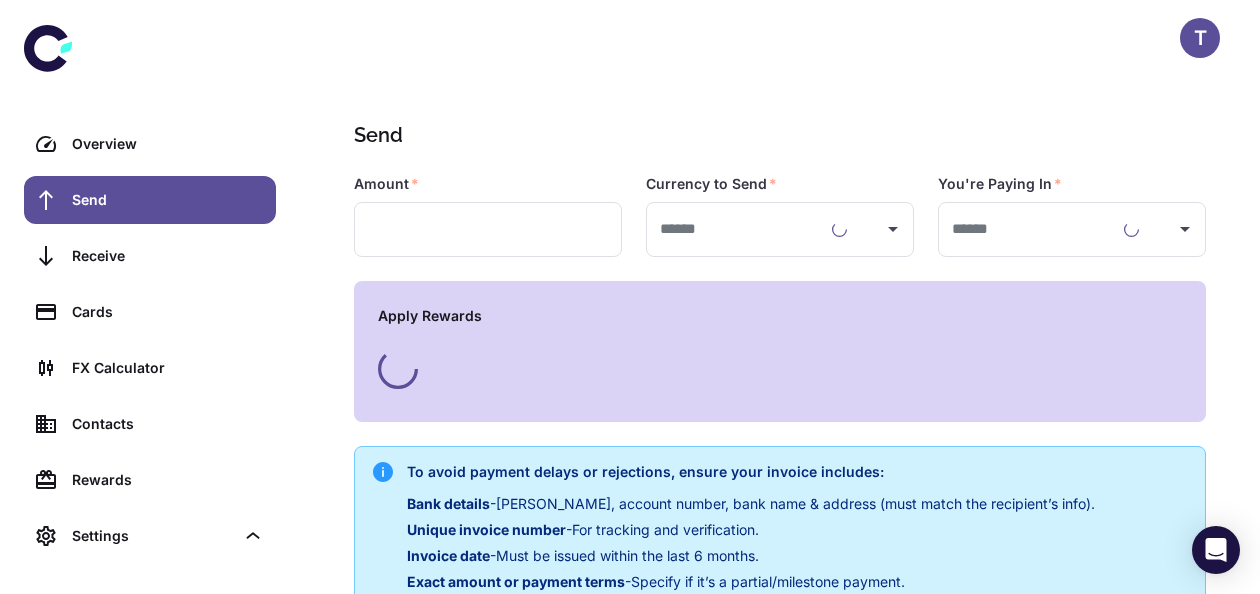 type on "**********" 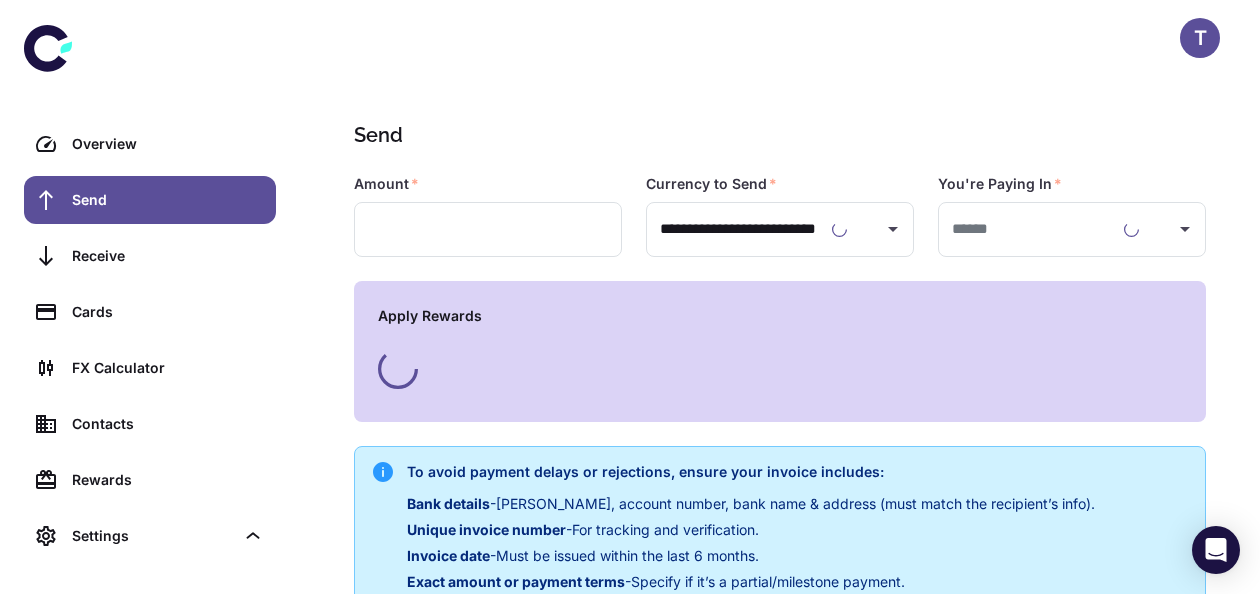 type on "**********" 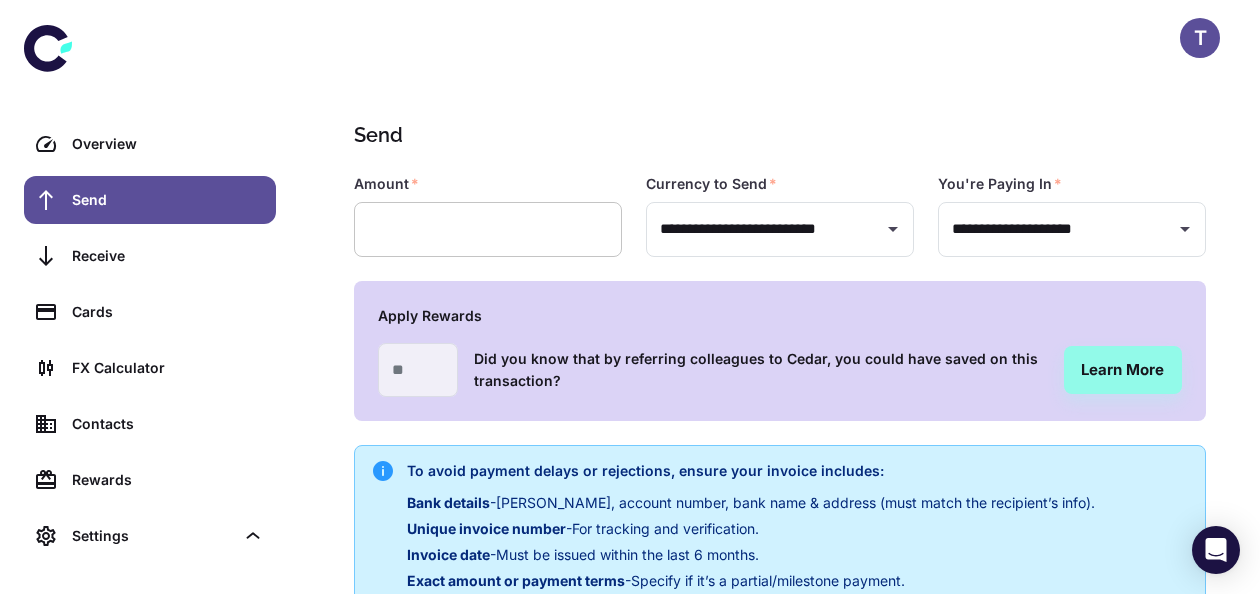 type on "**********" 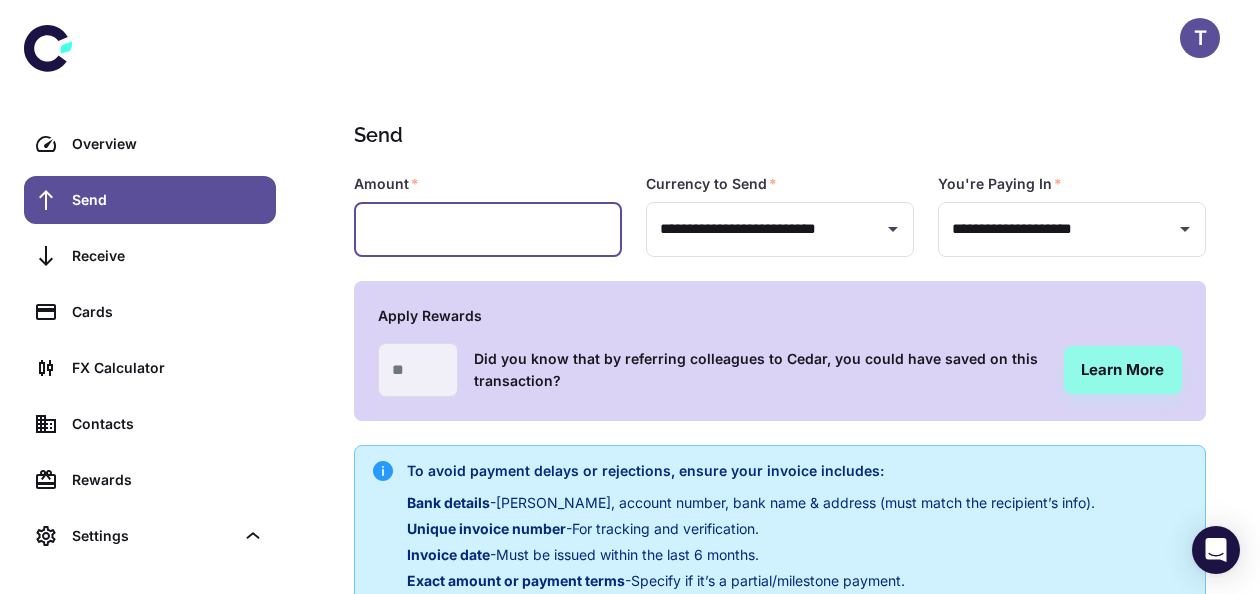 click at bounding box center (488, 229) 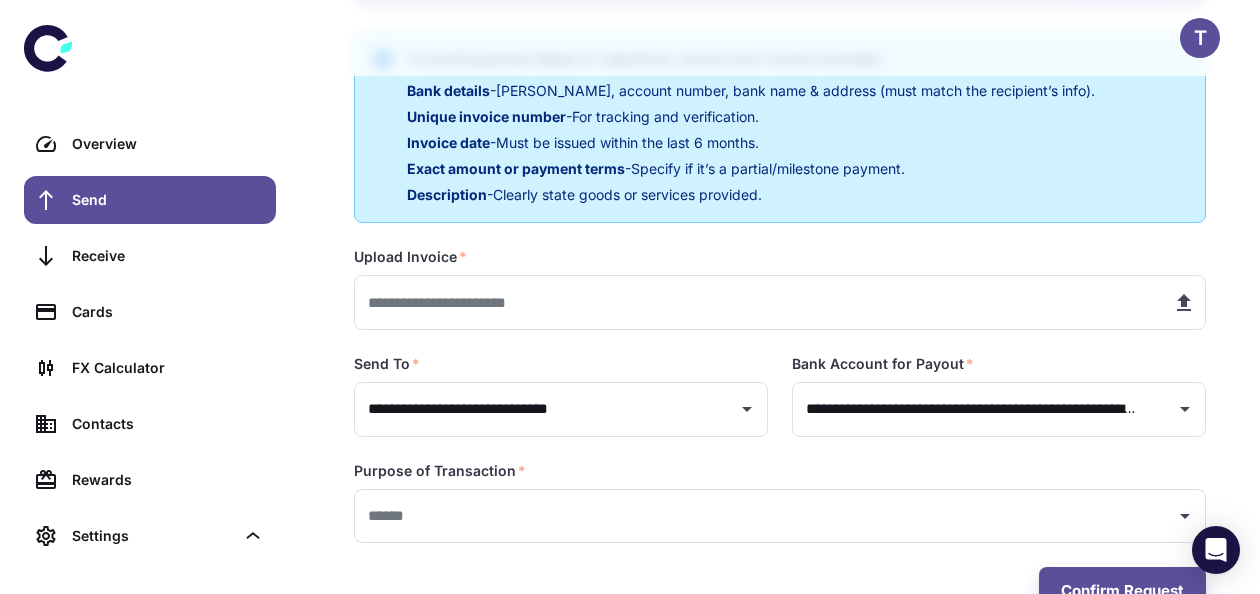 scroll, scrollTop: 436, scrollLeft: 0, axis: vertical 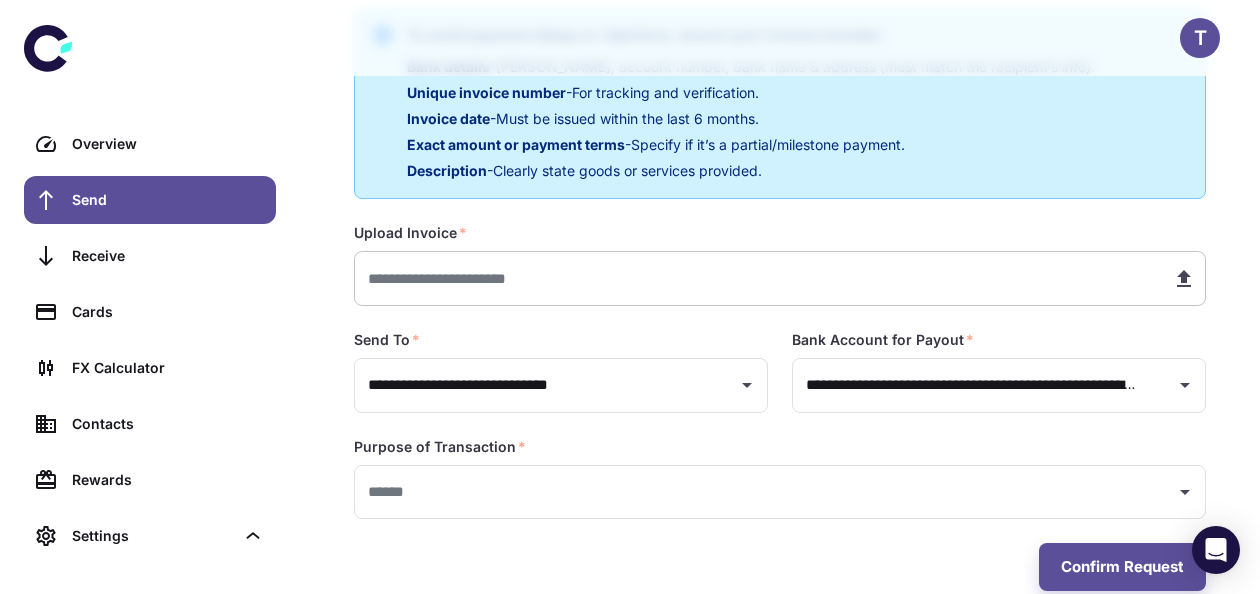 type on "******" 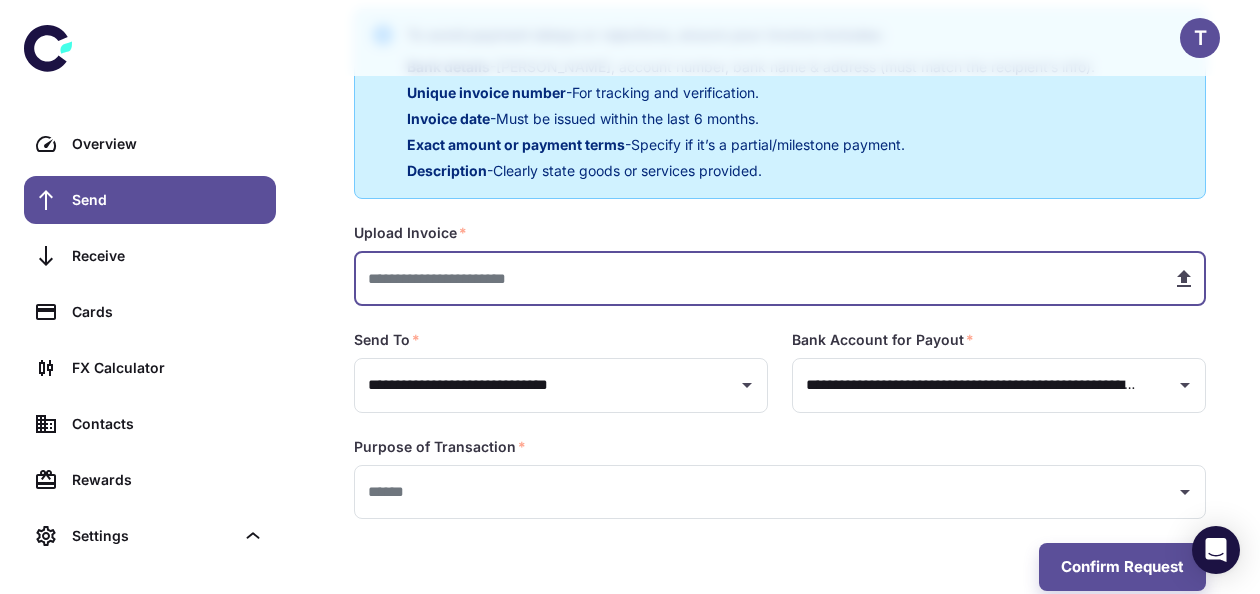 click at bounding box center (755, 278) 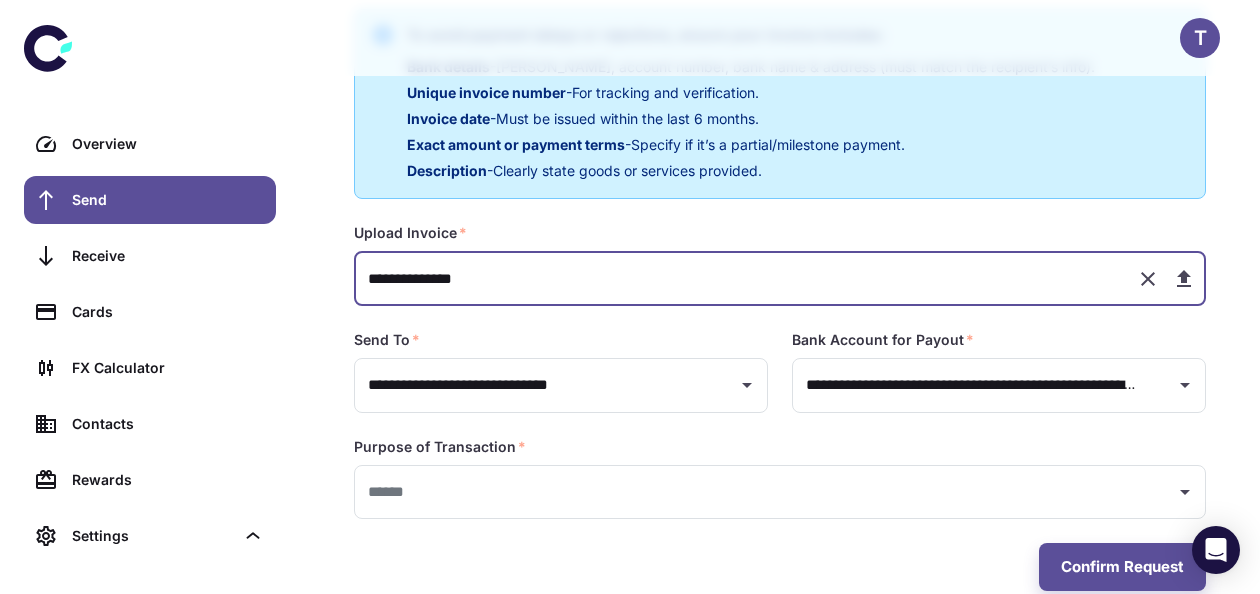 scroll, scrollTop: 472, scrollLeft: 0, axis: vertical 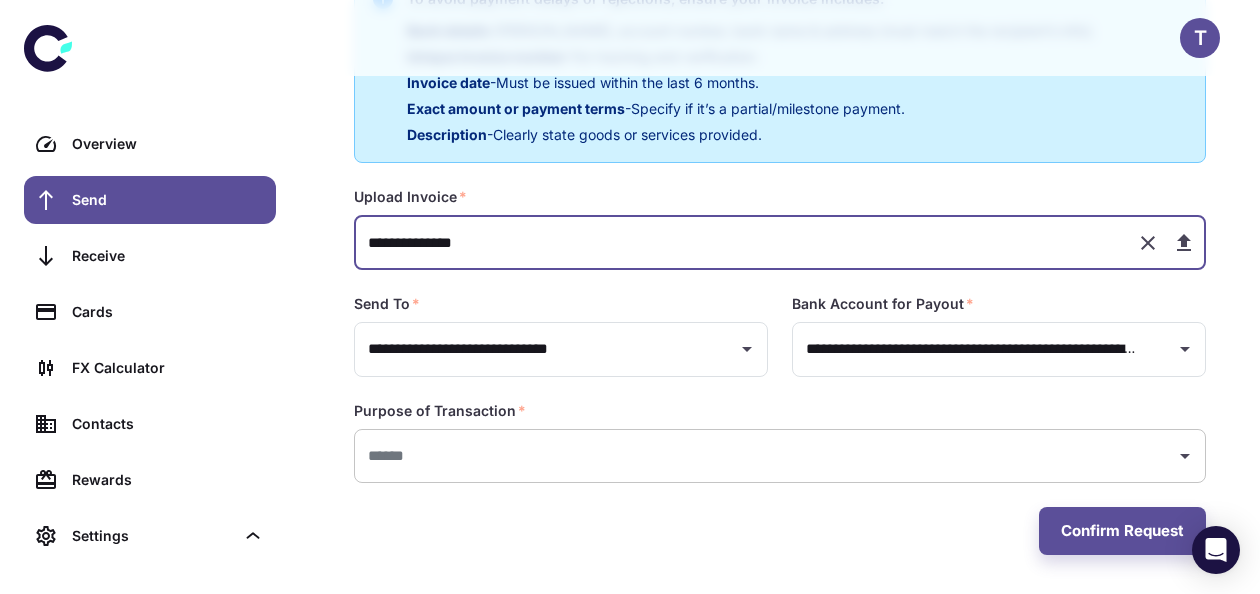 click on "​" at bounding box center (780, 456) 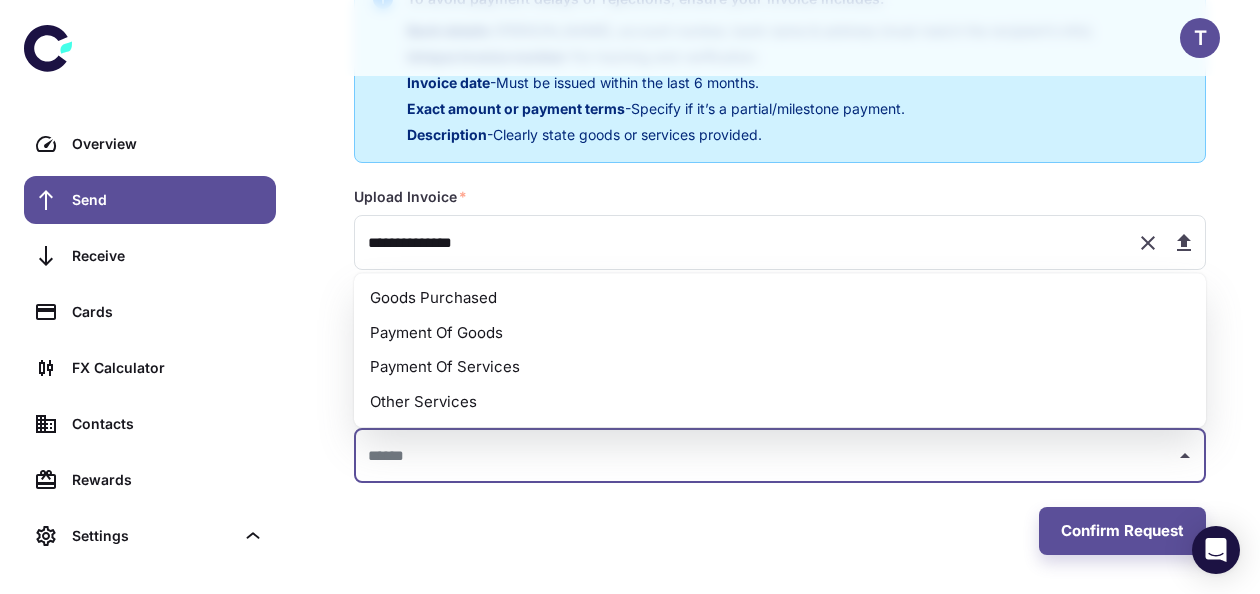 click on "Payment Of Goods" at bounding box center (780, 333) 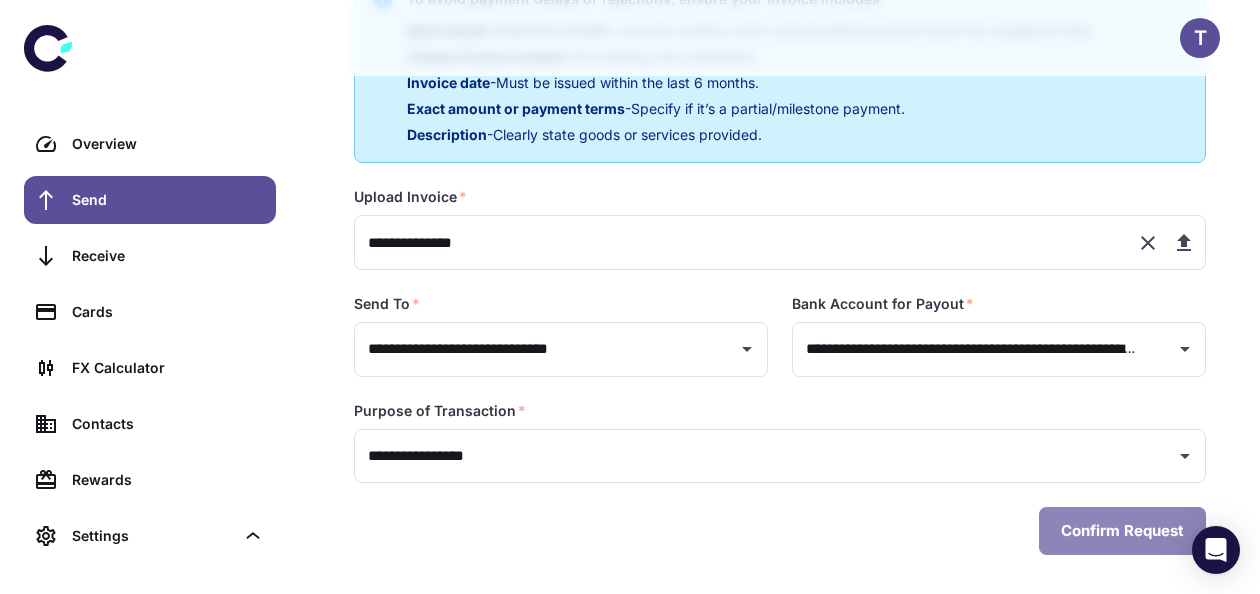 click on "Confirm Request" at bounding box center (1122, 531) 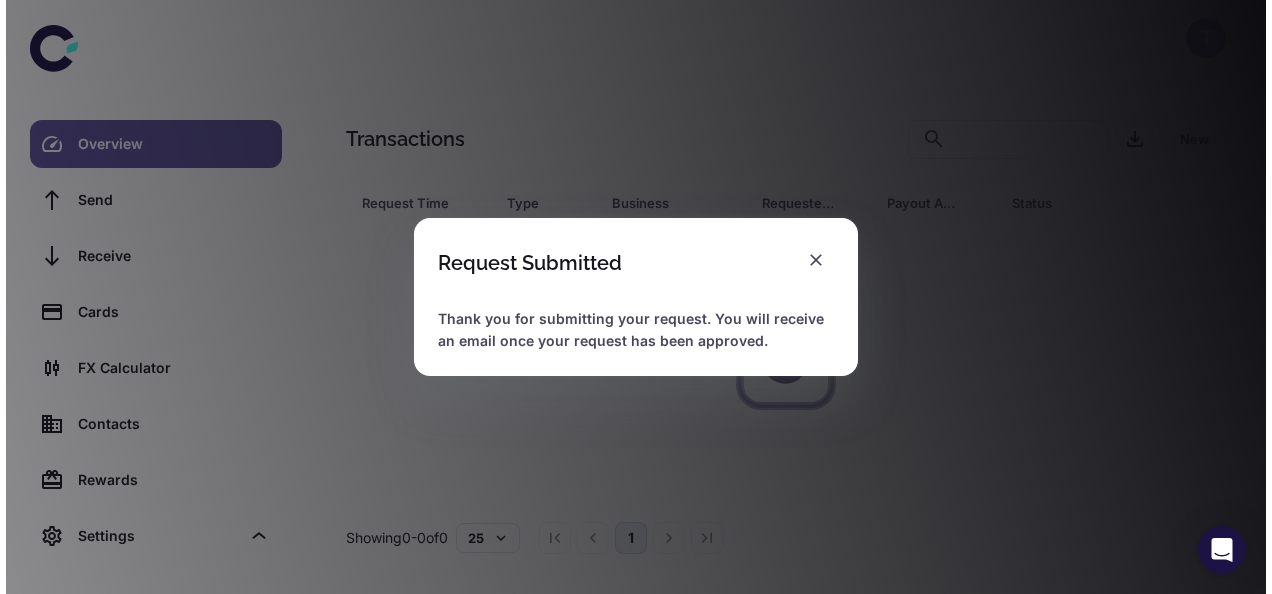 scroll, scrollTop: 0, scrollLeft: 0, axis: both 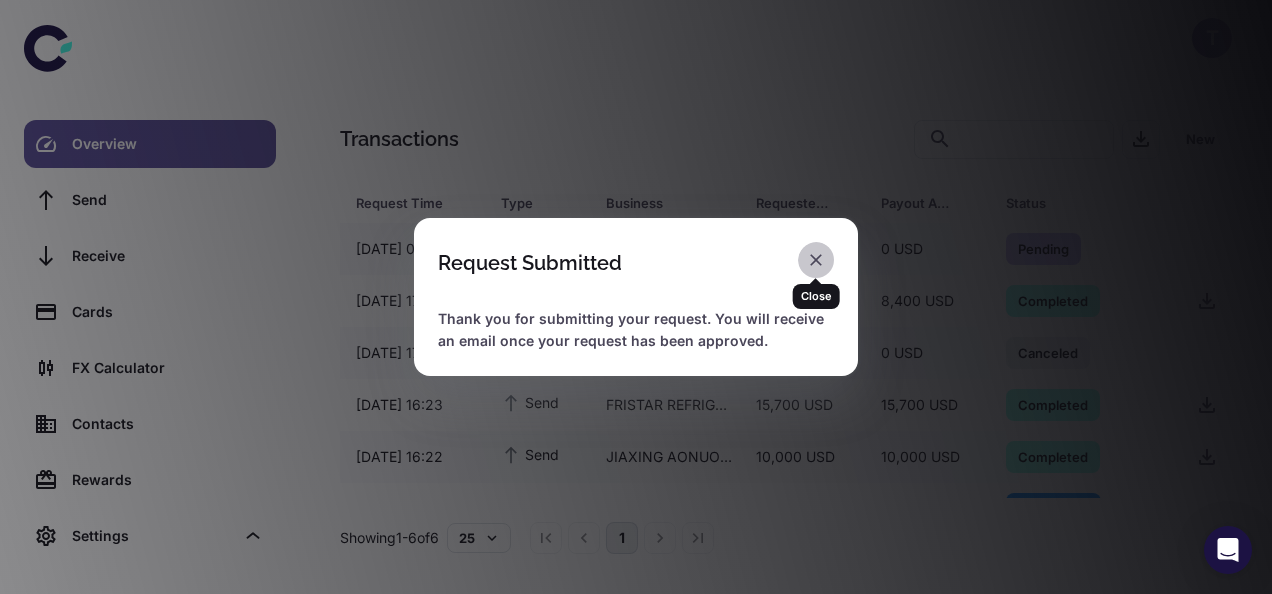 click 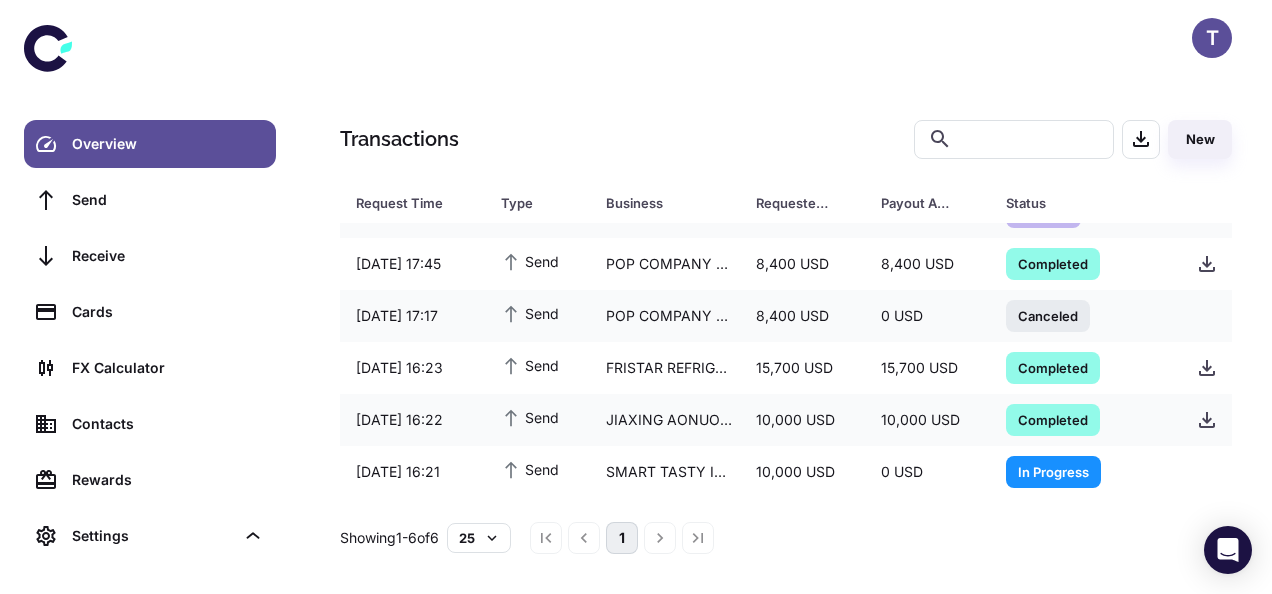 scroll, scrollTop: 0, scrollLeft: 0, axis: both 